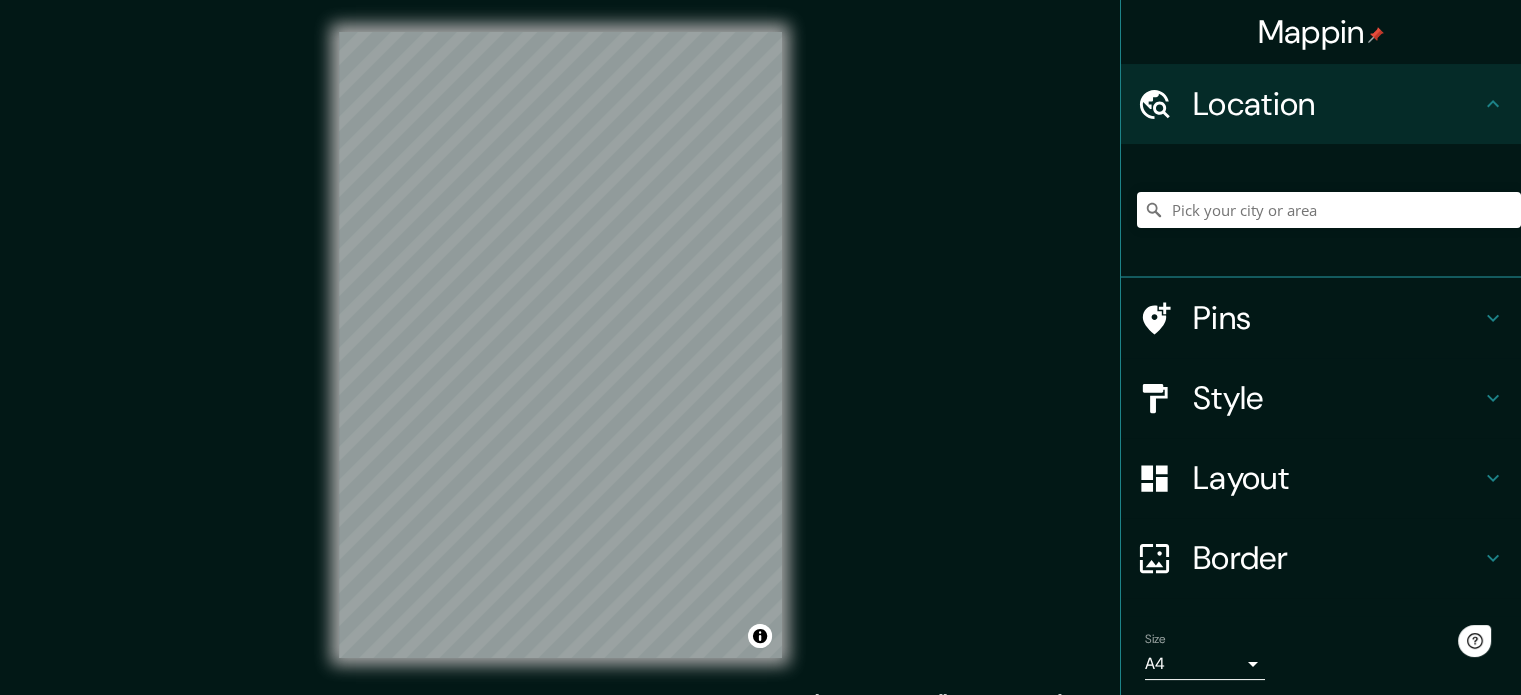 scroll, scrollTop: 0, scrollLeft: 0, axis: both 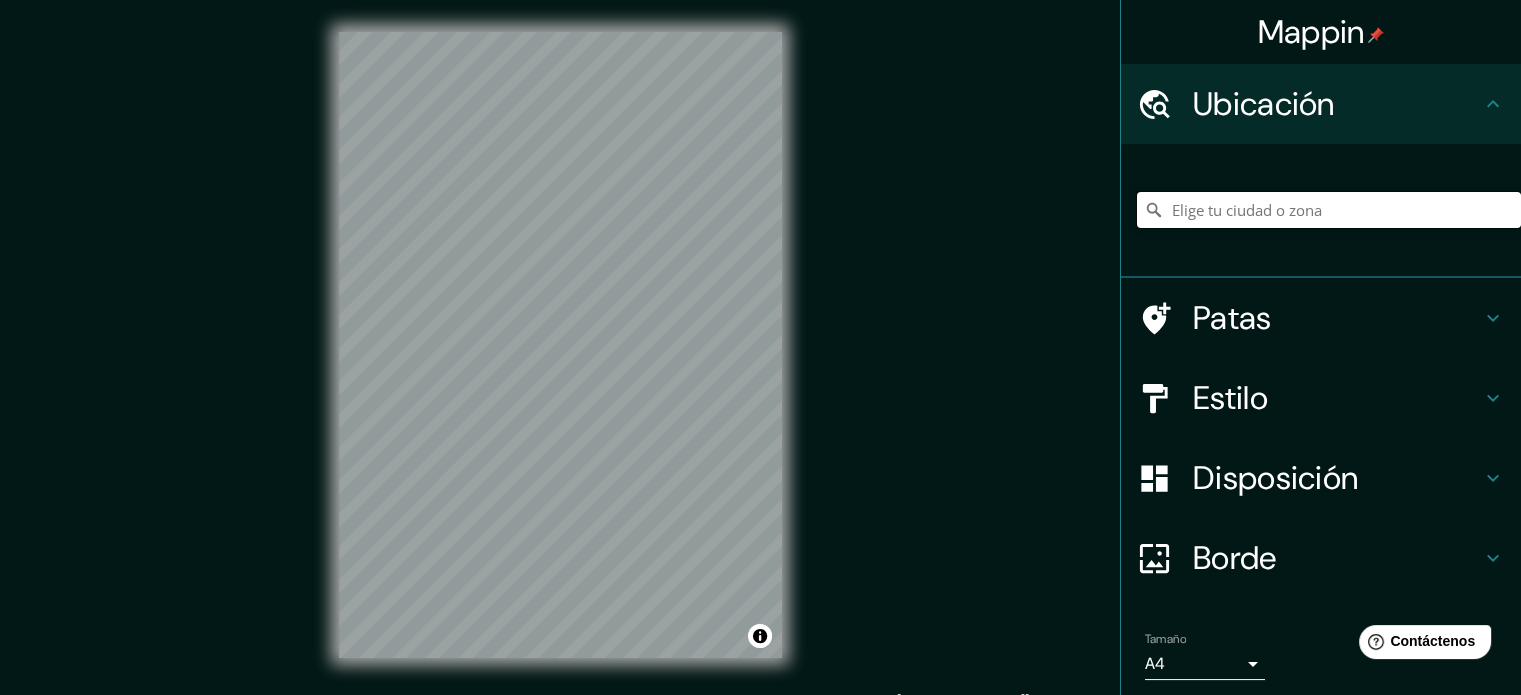 click at bounding box center (1329, 210) 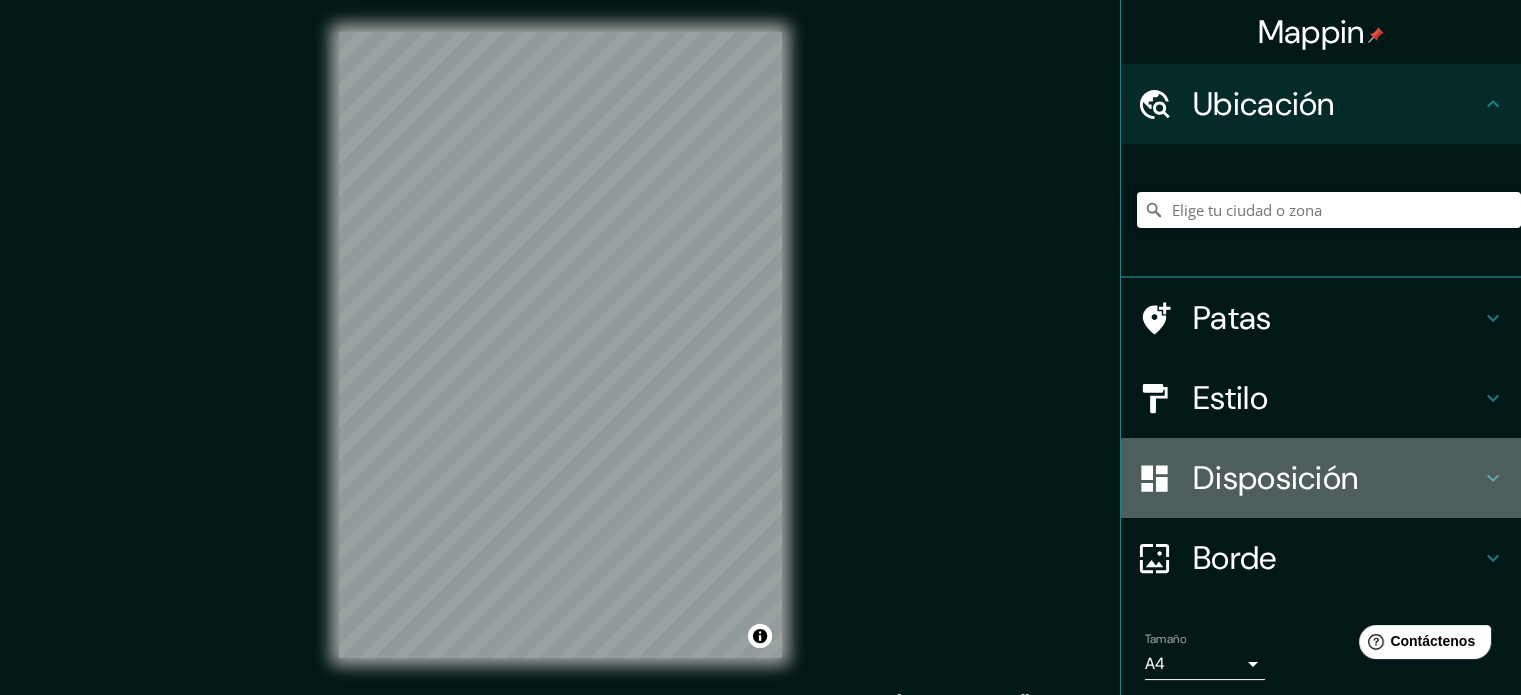 click on "Disposición" at bounding box center (1337, 478) 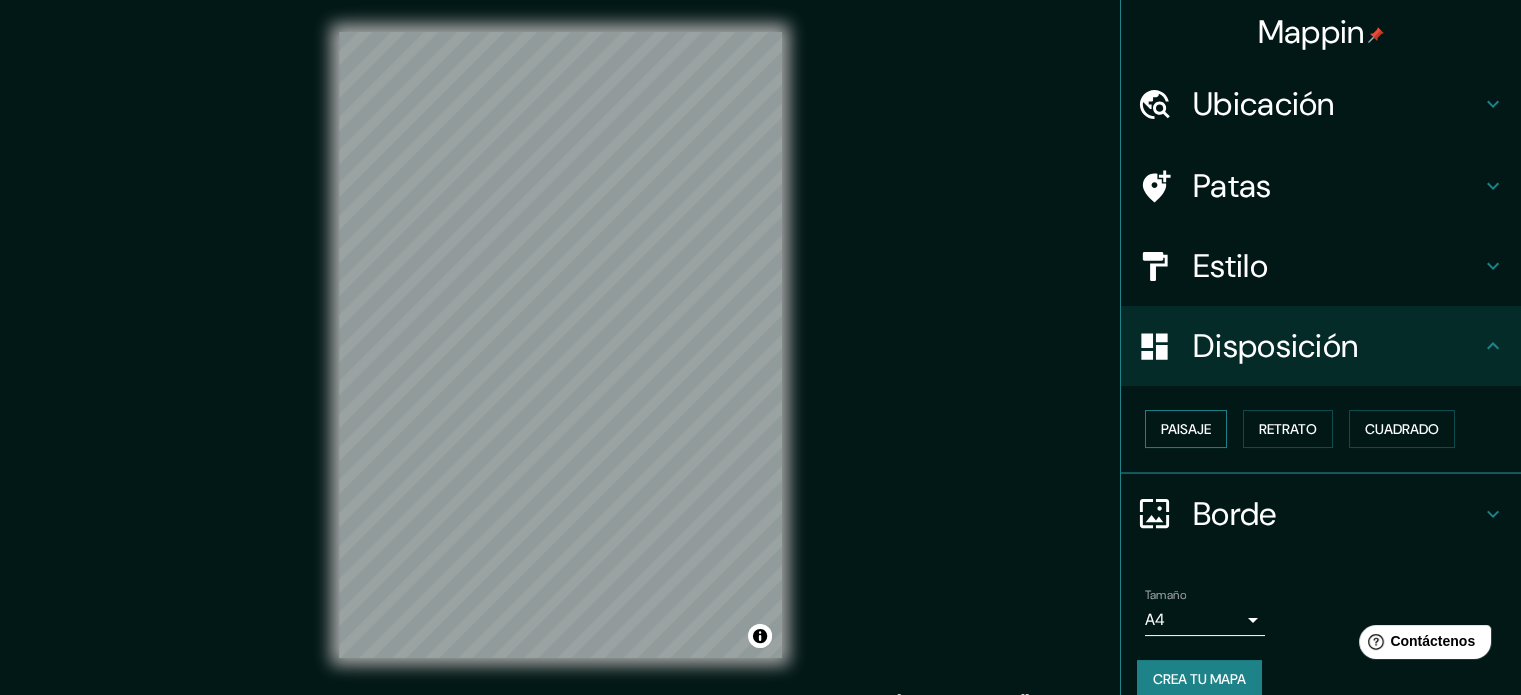 click on "Paisaje" at bounding box center (1186, 429) 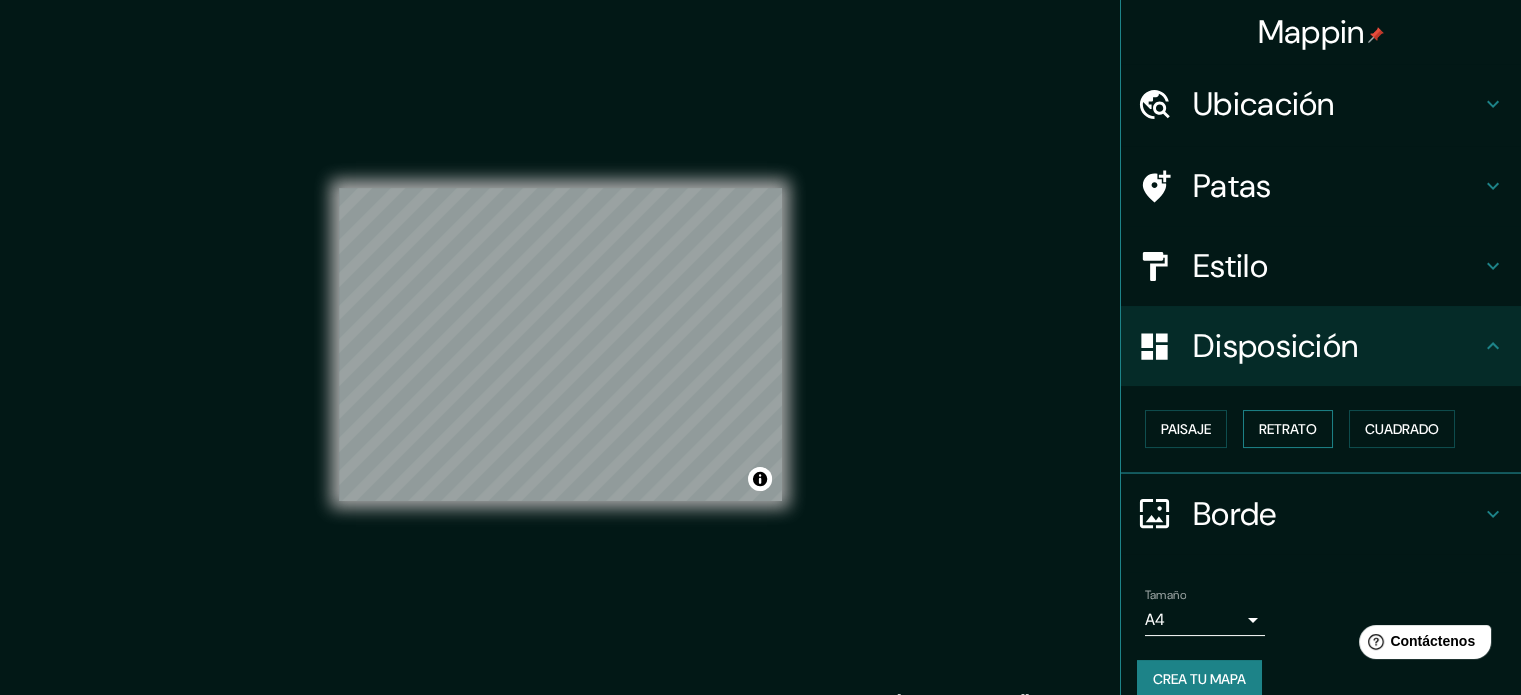 click on "Retrato" at bounding box center [1288, 429] 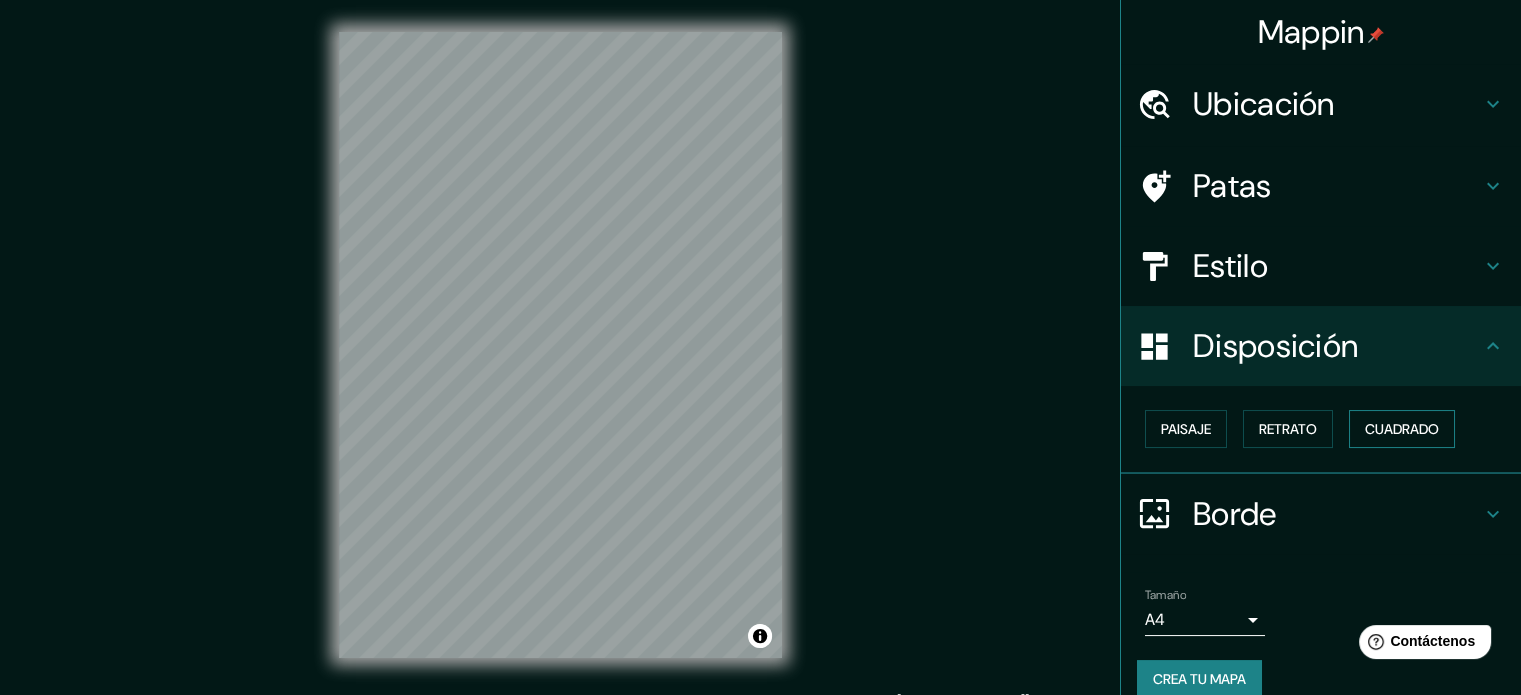 click on "Cuadrado" at bounding box center (1402, 429) 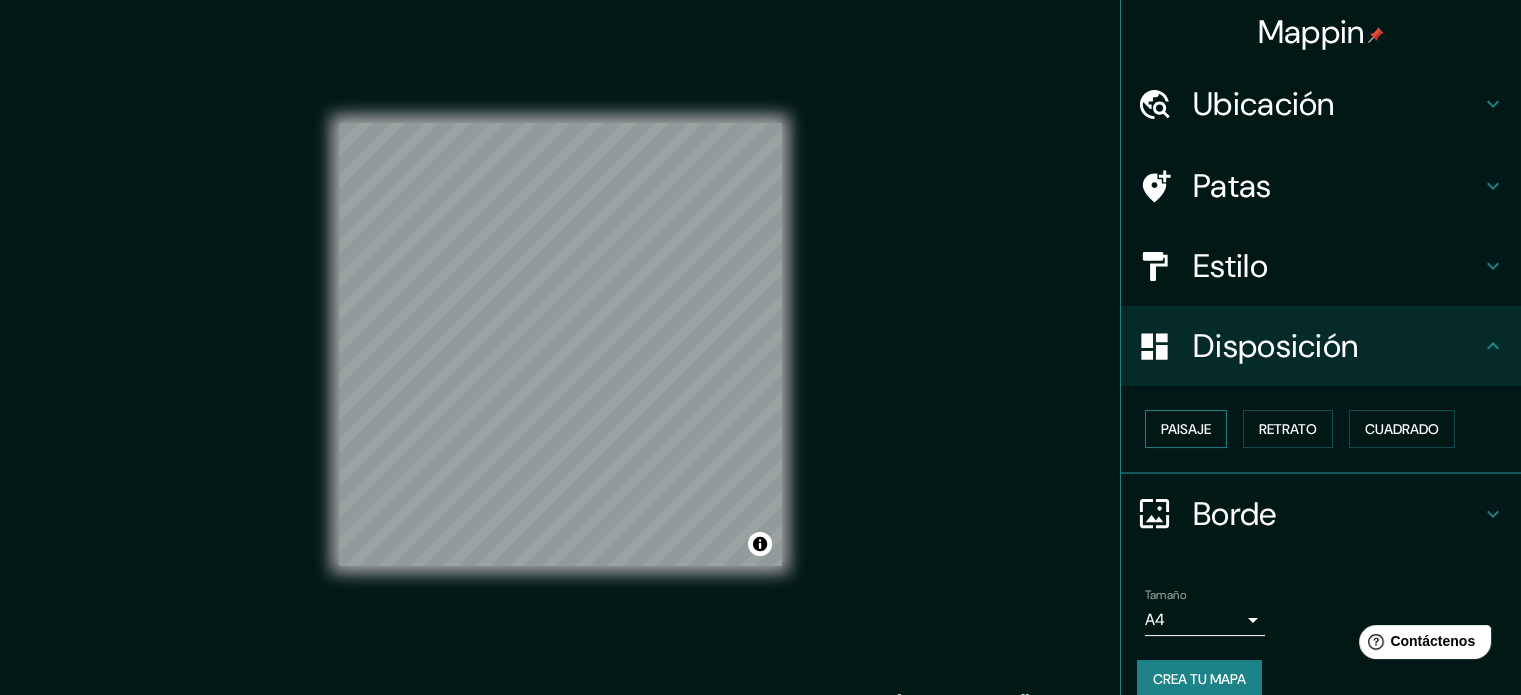 click on "Paisaje" at bounding box center (1186, 429) 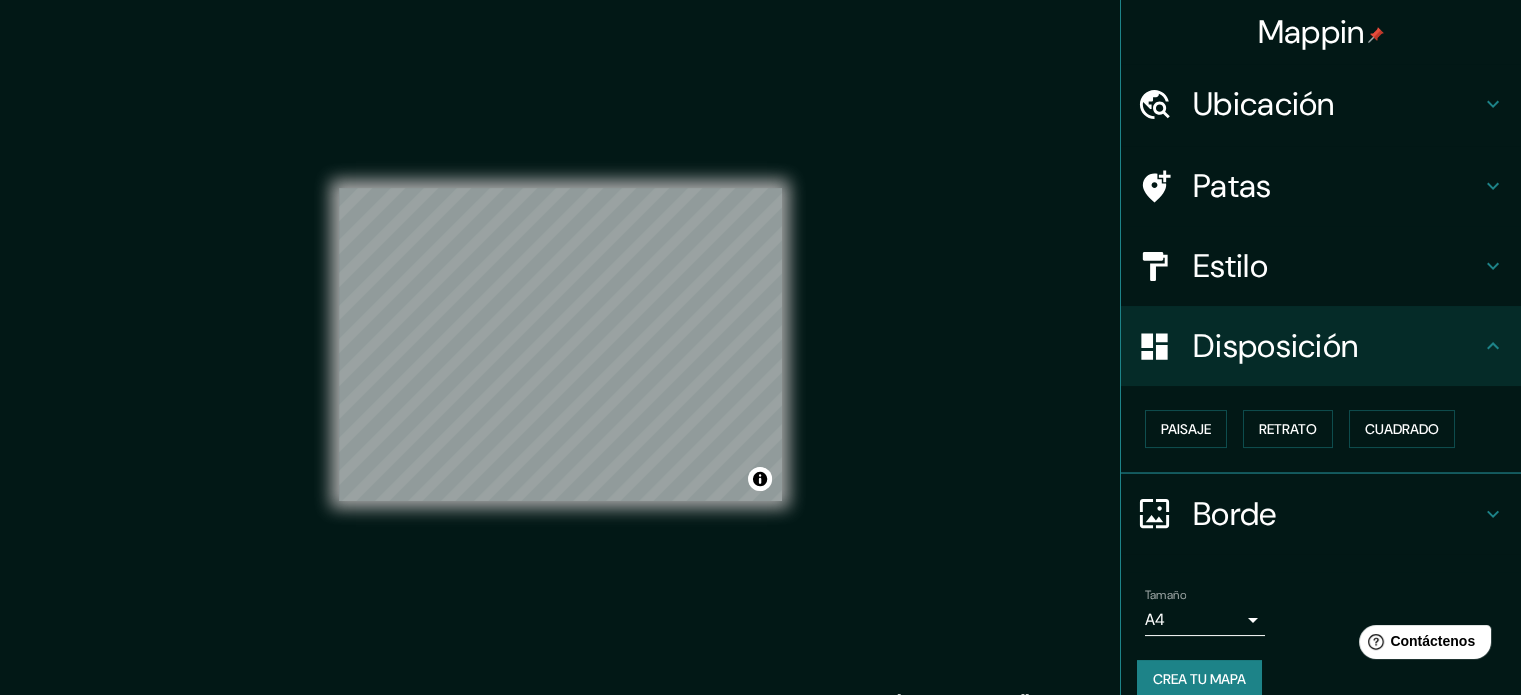 click on "Ubicación" at bounding box center (1321, 104) 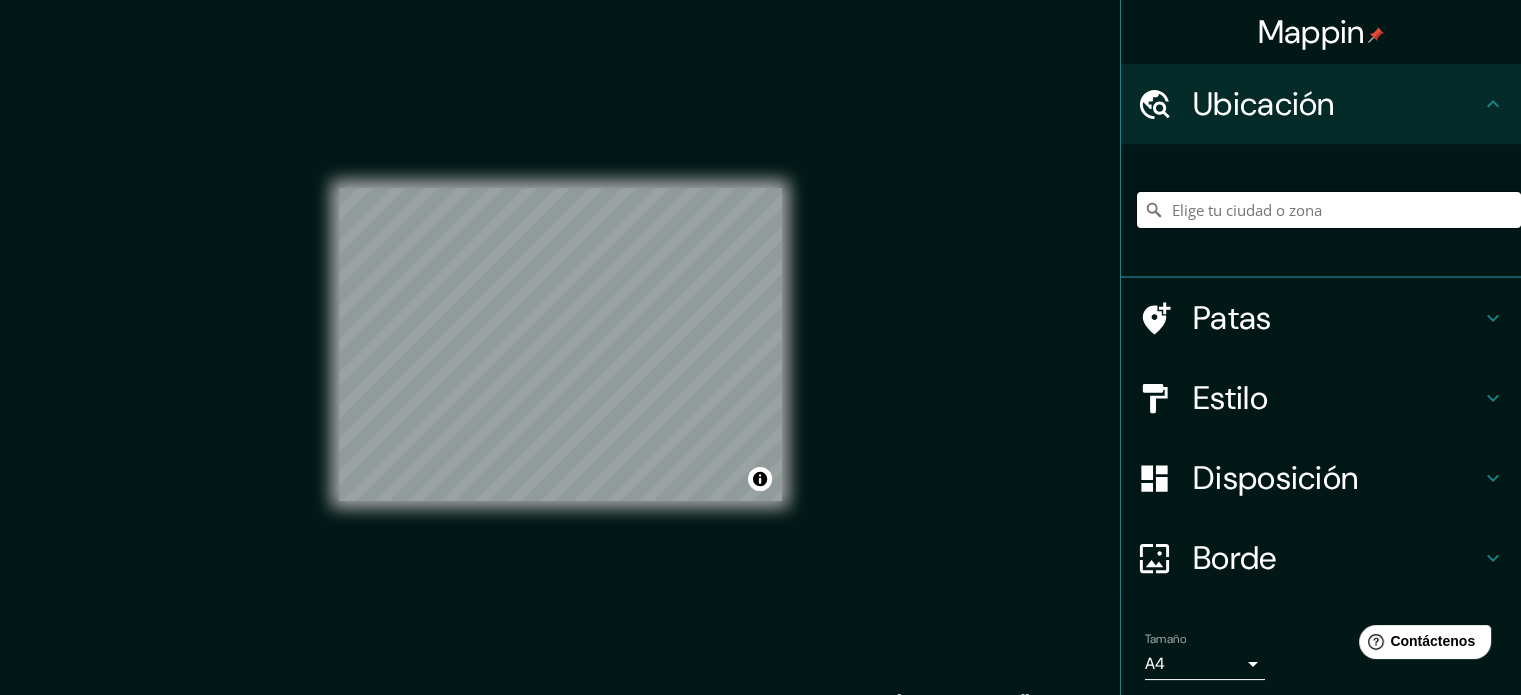 click at bounding box center (1329, 210) 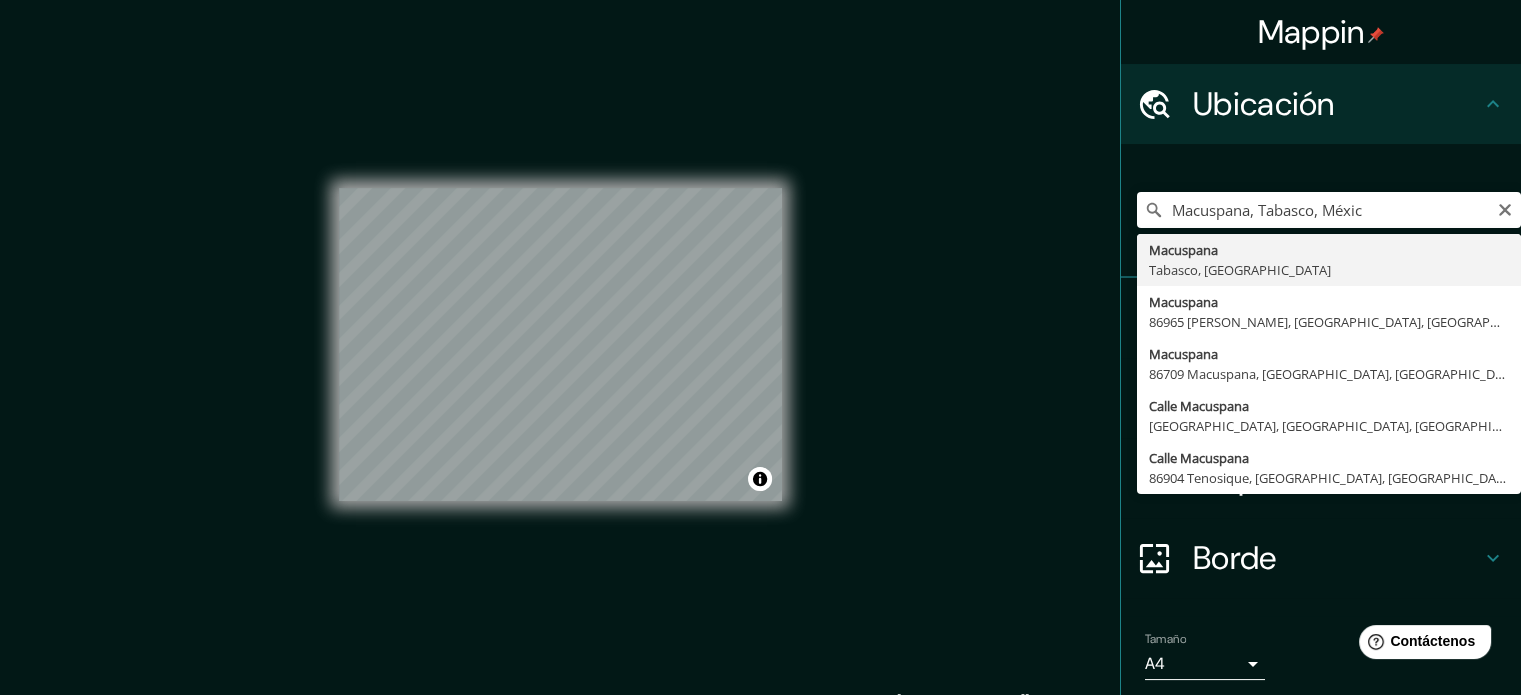 type on "Macuspana, [GEOGRAPHIC_DATA], [GEOGRAPHIC_DATA]" 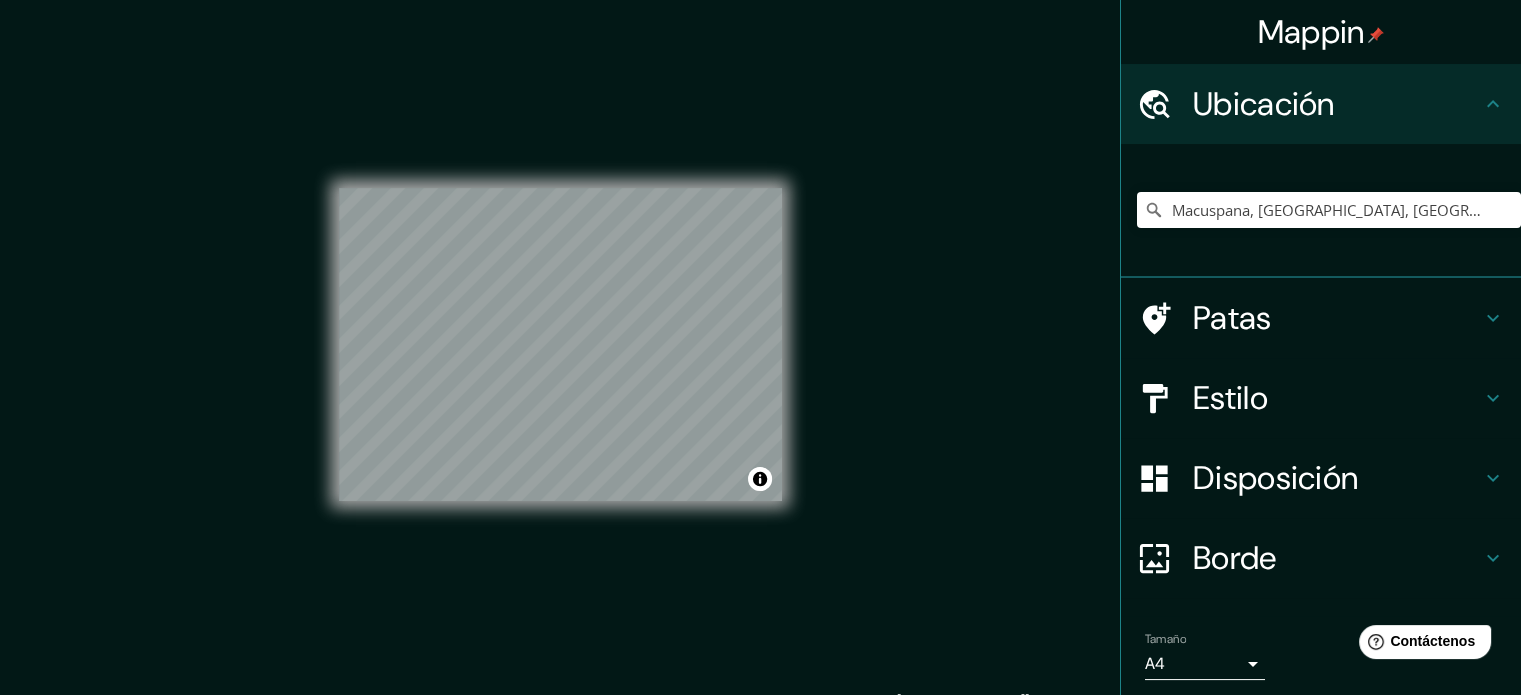 click 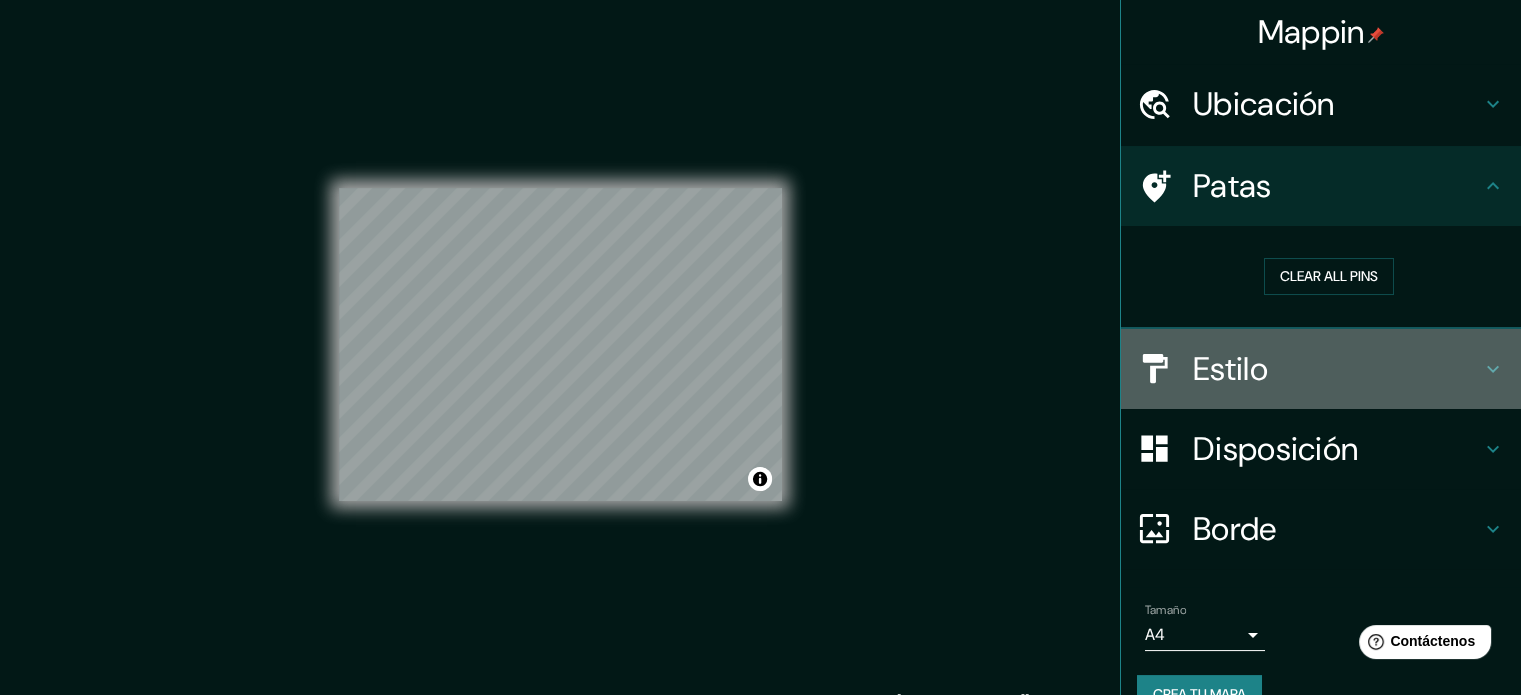 click 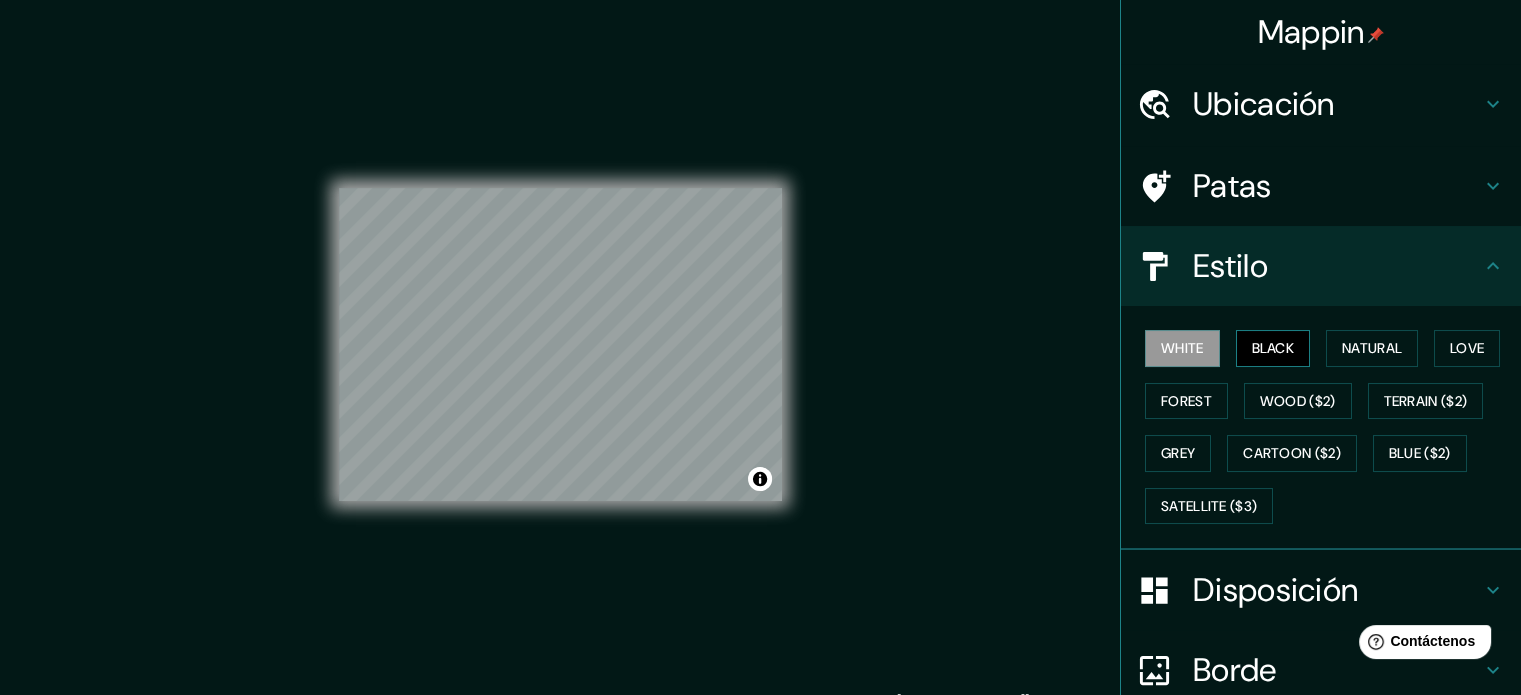 click on "Black" at bounding box center (1273, 348) 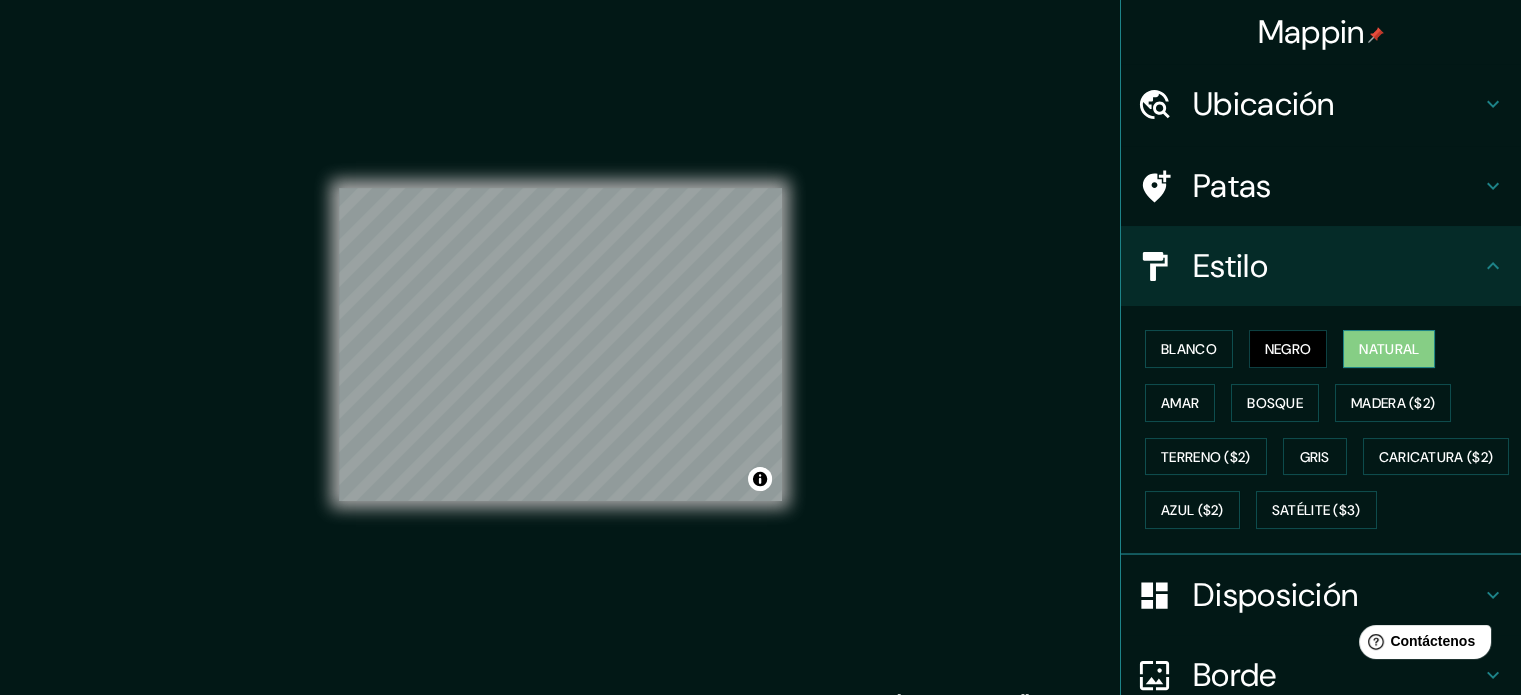 click on "Natural" at bounding box center [1389, 349] 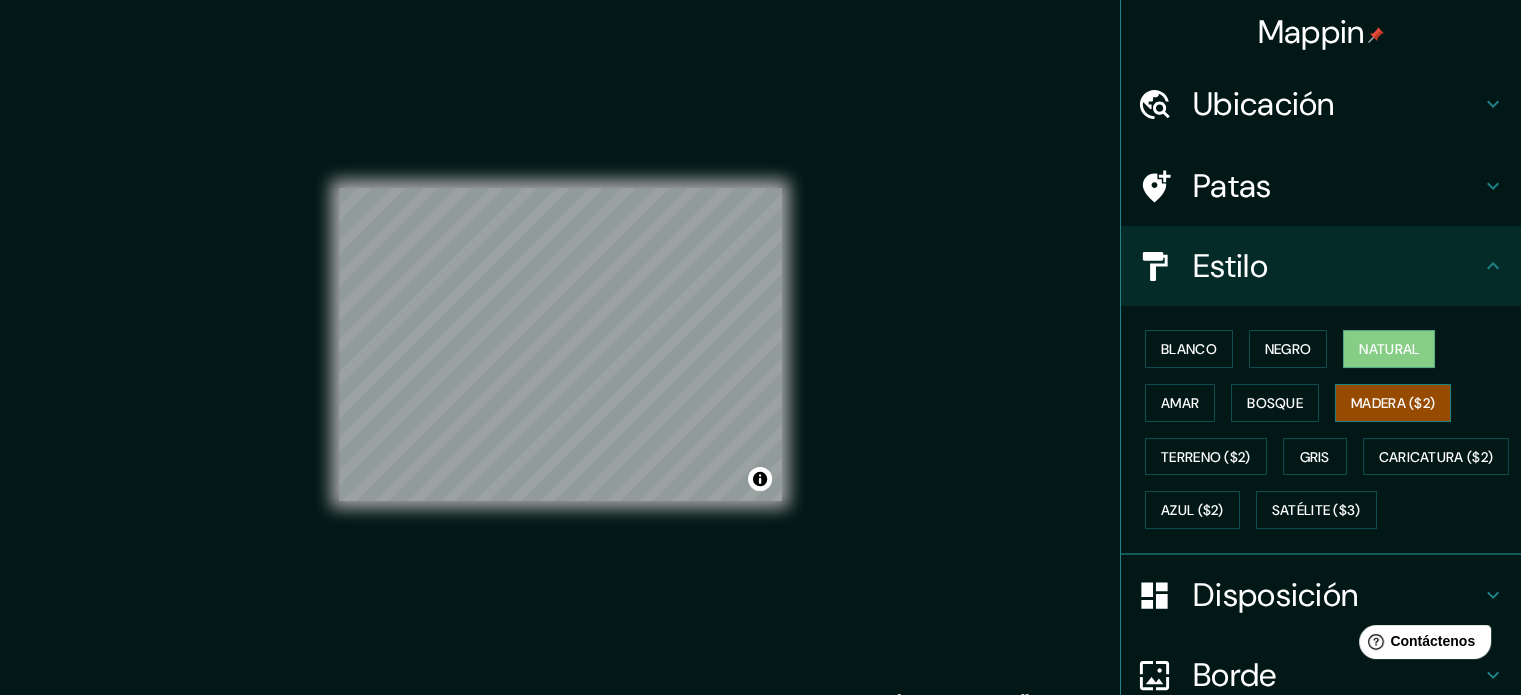 click on "Madera ($2)" at bounding box center [1393, 403] 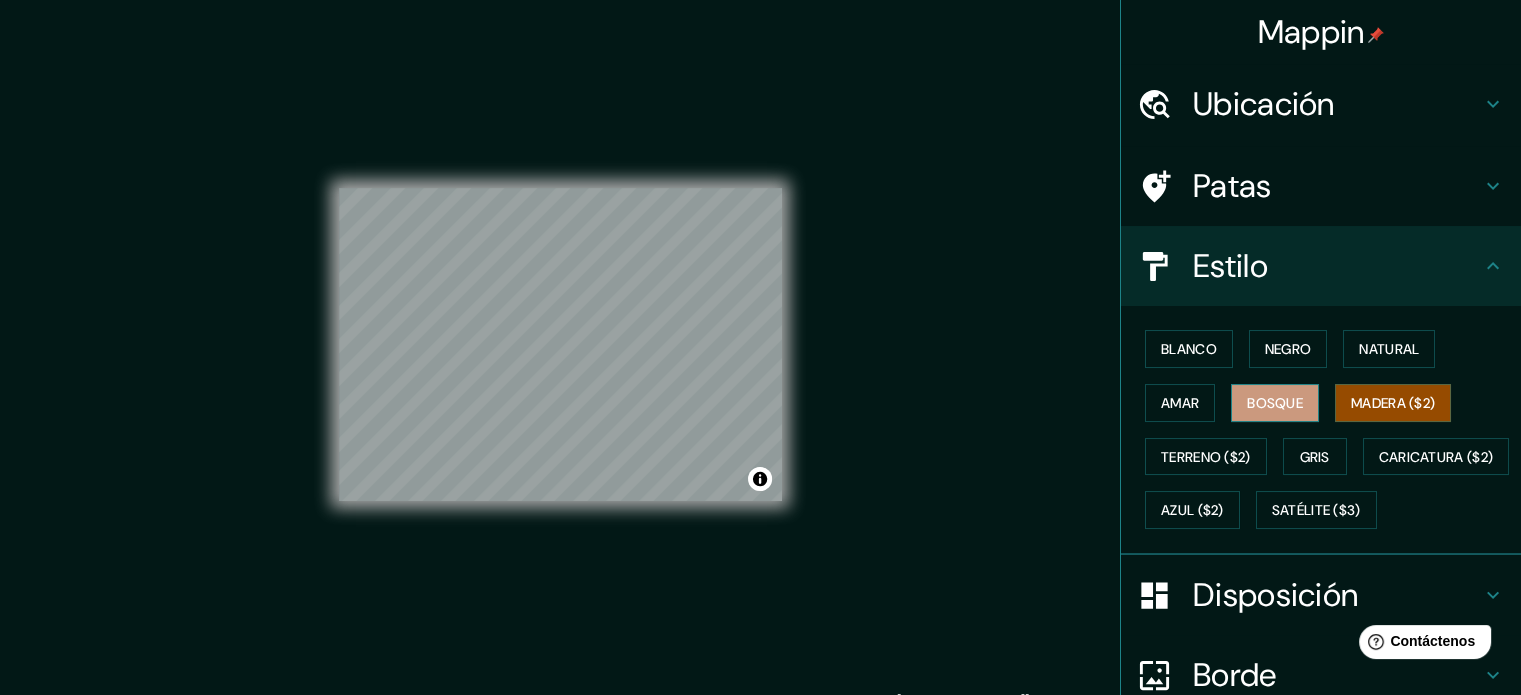 click on "Bosque" at bounding box center [1275, 403] 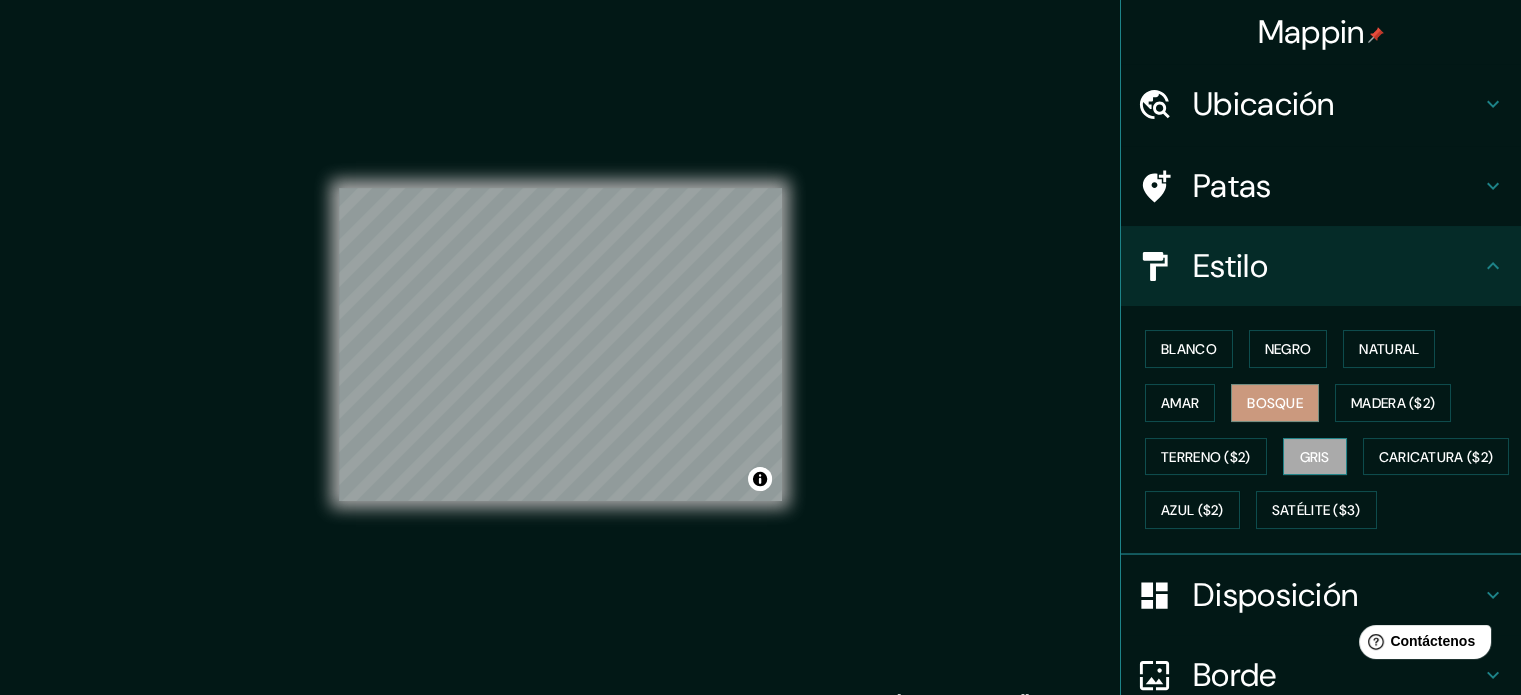 click on "Gris" at bounding box center (1315, 457) 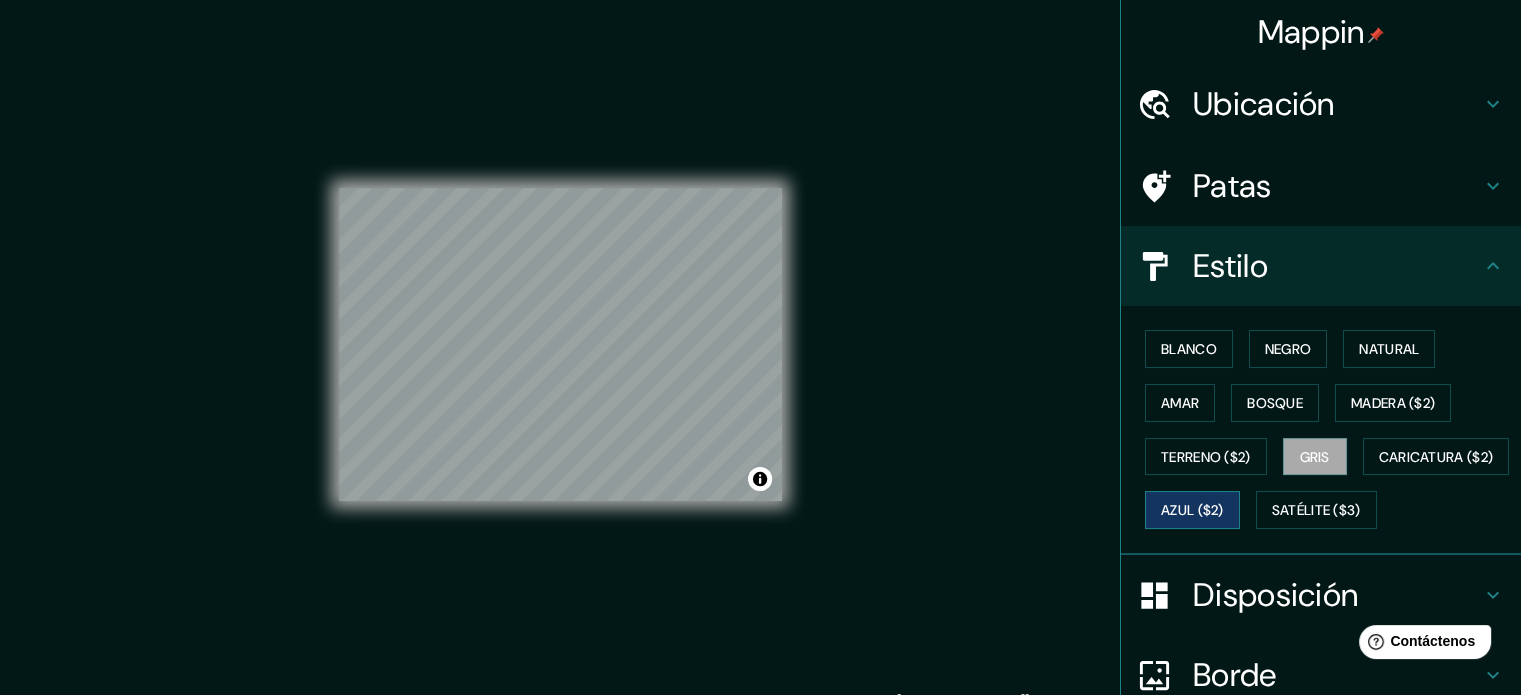 click on "Azul ($2)" at bounding box center (1192, 511) 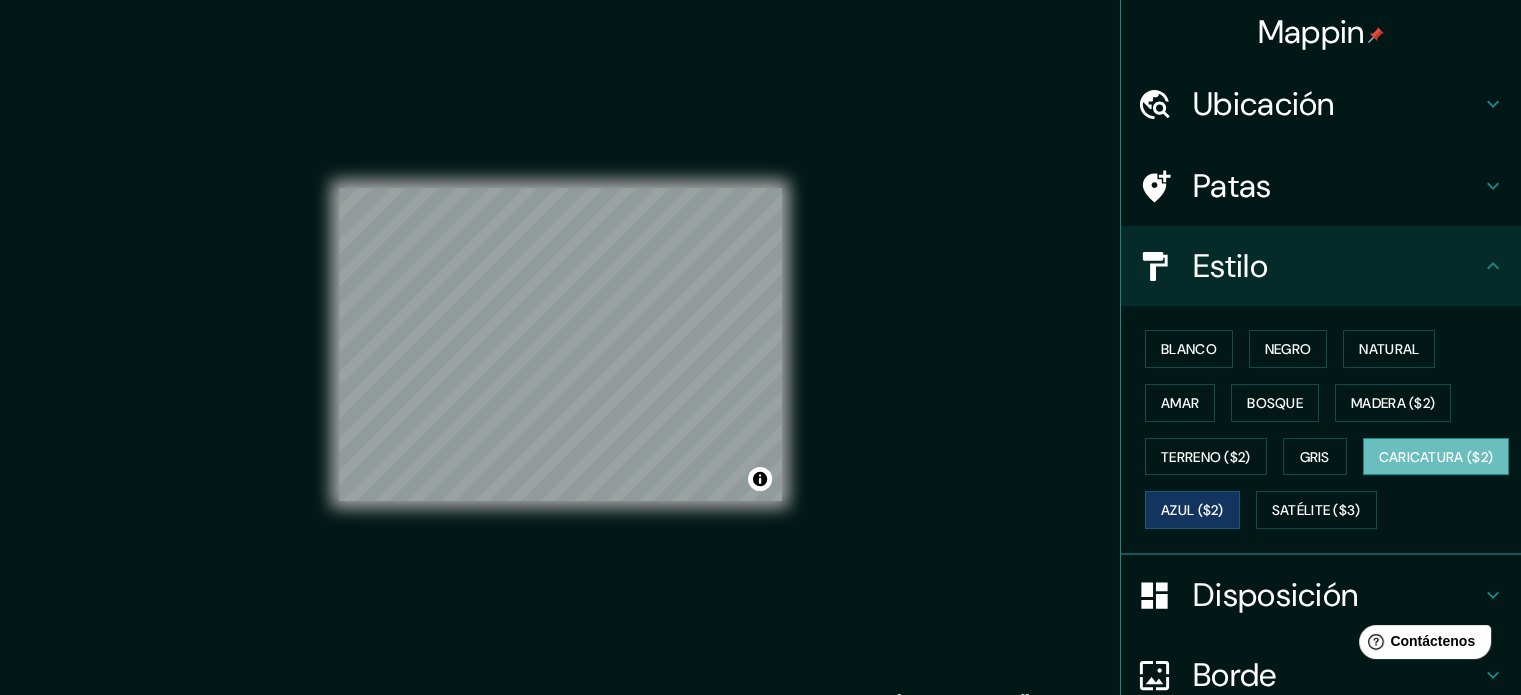 click on "Caricatura ($2)" at bounding box center (1436, 457) 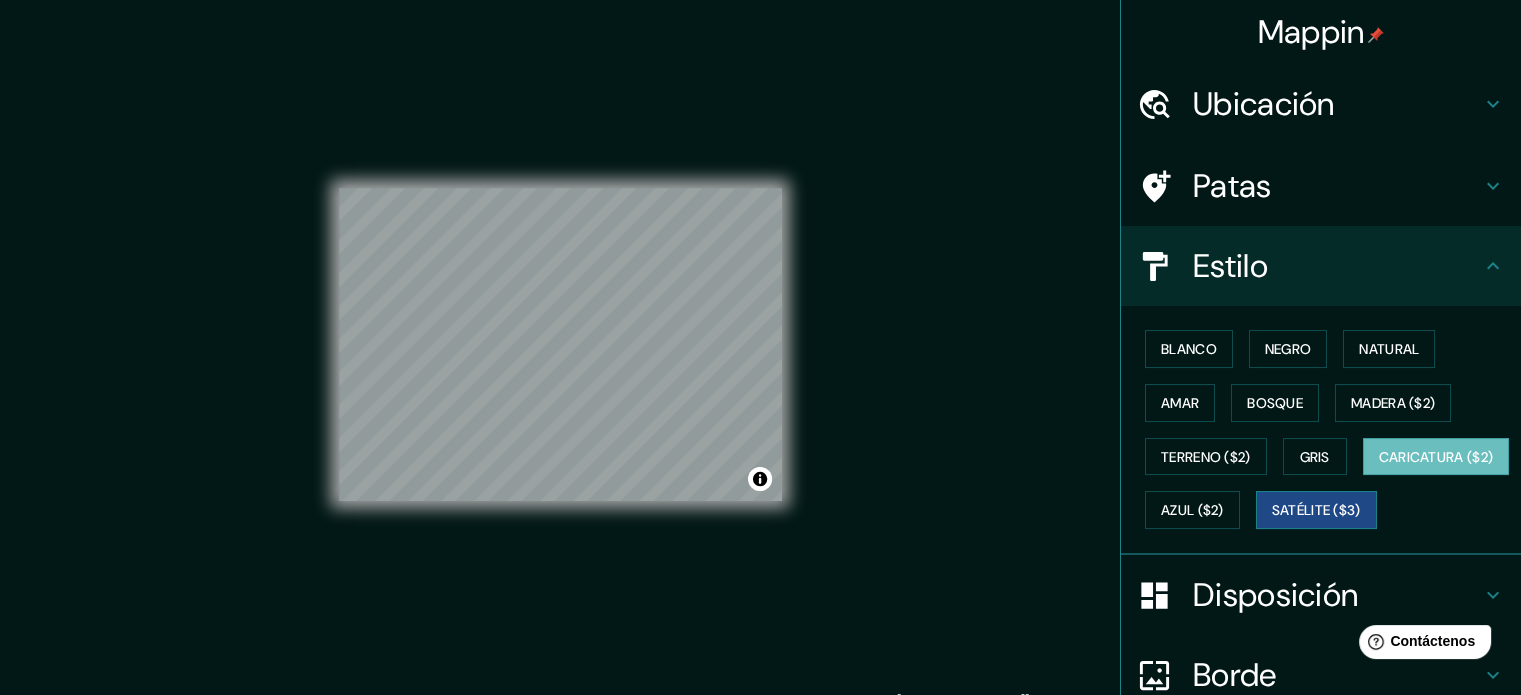 click on "Satélite ($3)" at bounding box center [1316, 511] 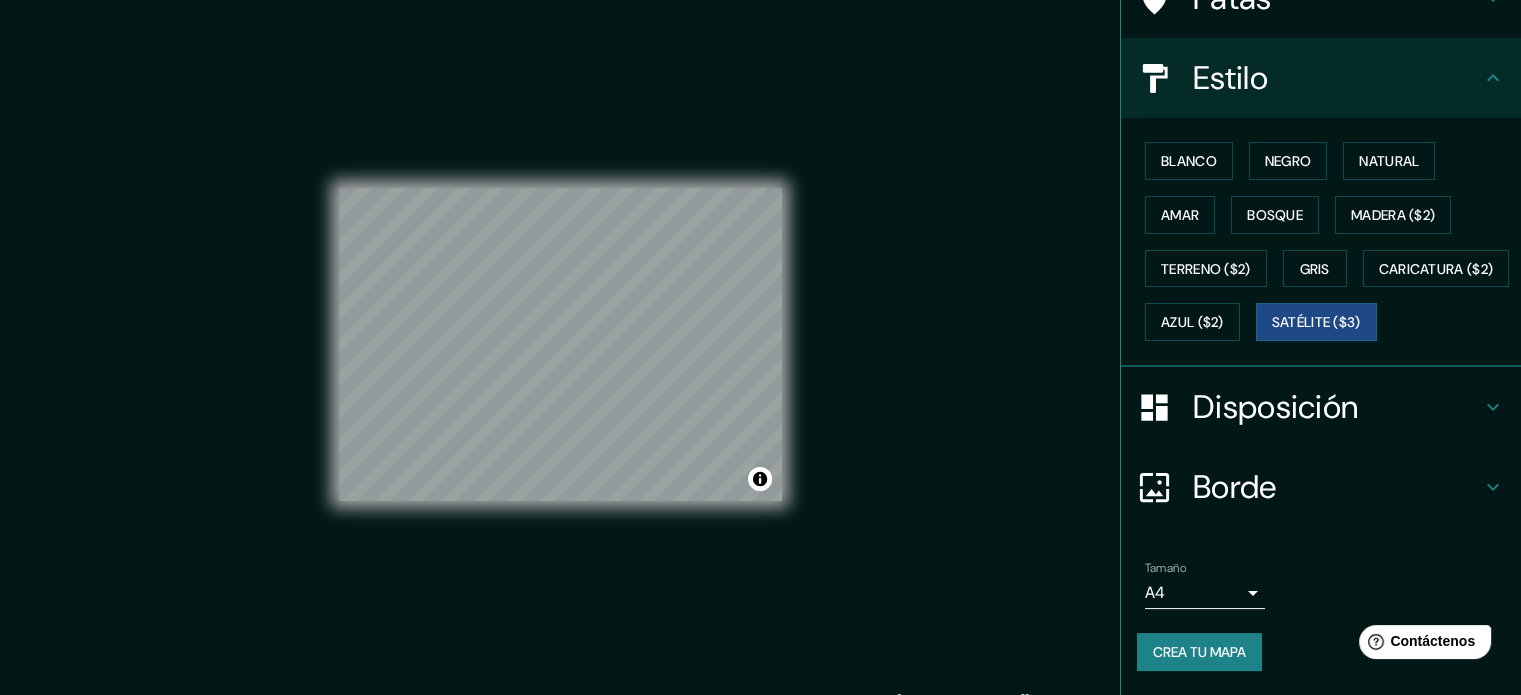 scroll, scrollTop: 236, scrollLeft: 0, axis: vertical 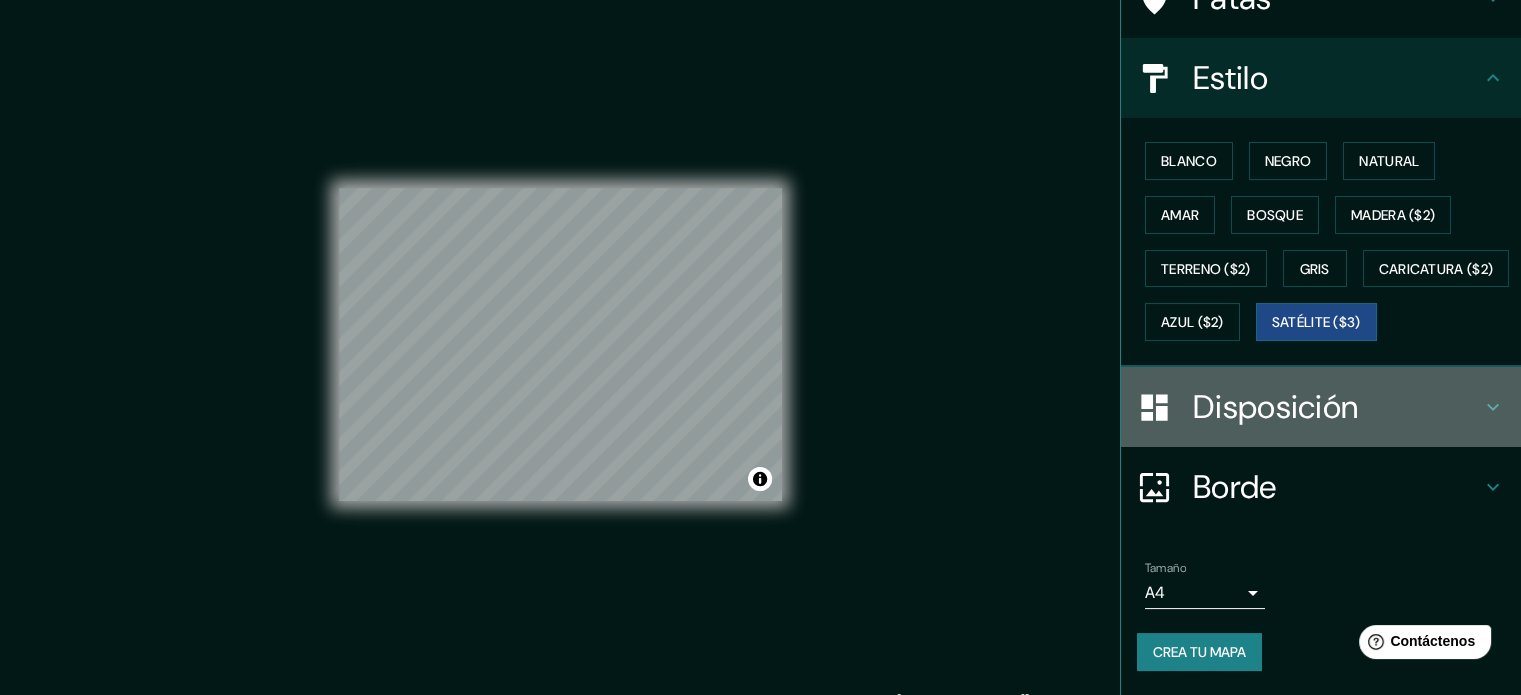 click on "Disposición" at bounding box center [1321, 407] 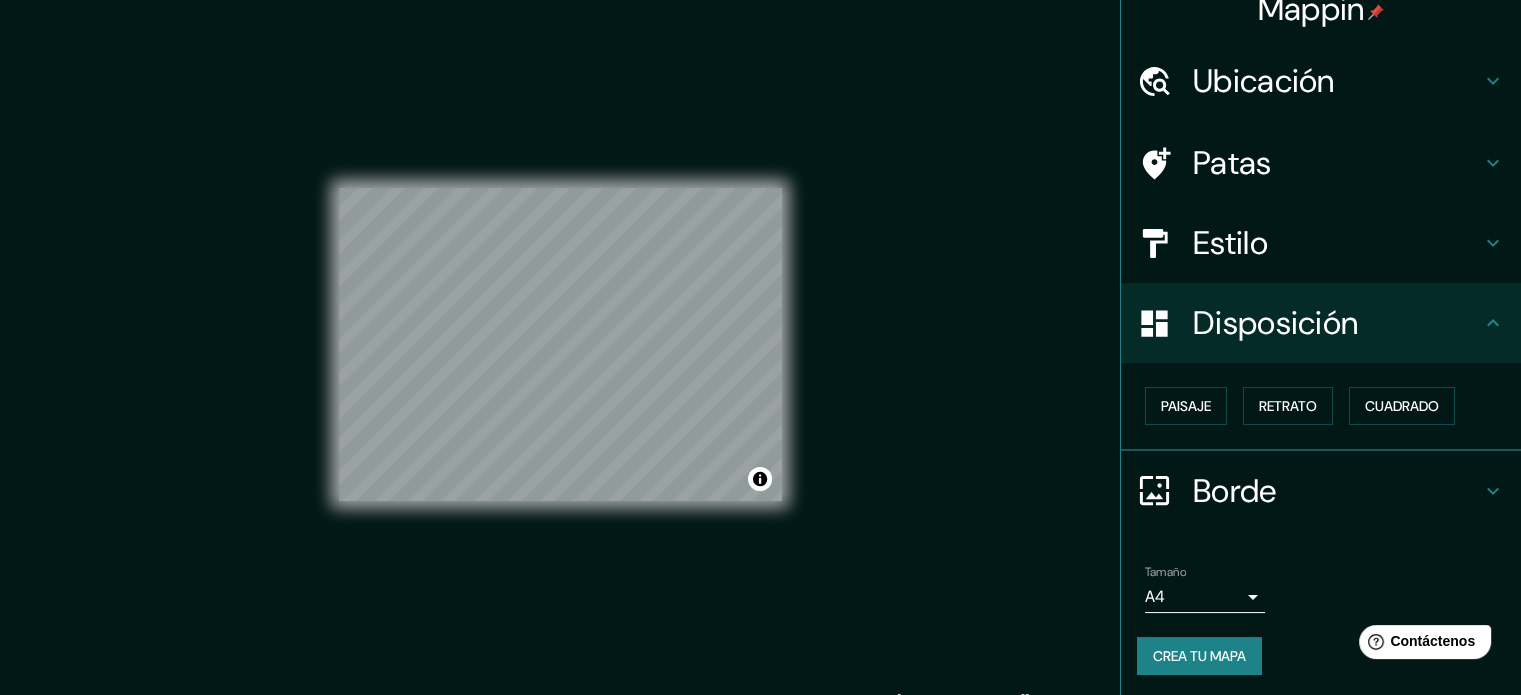 scroll, scrollTop: 24, scrollLeft: 0, axis: vertical 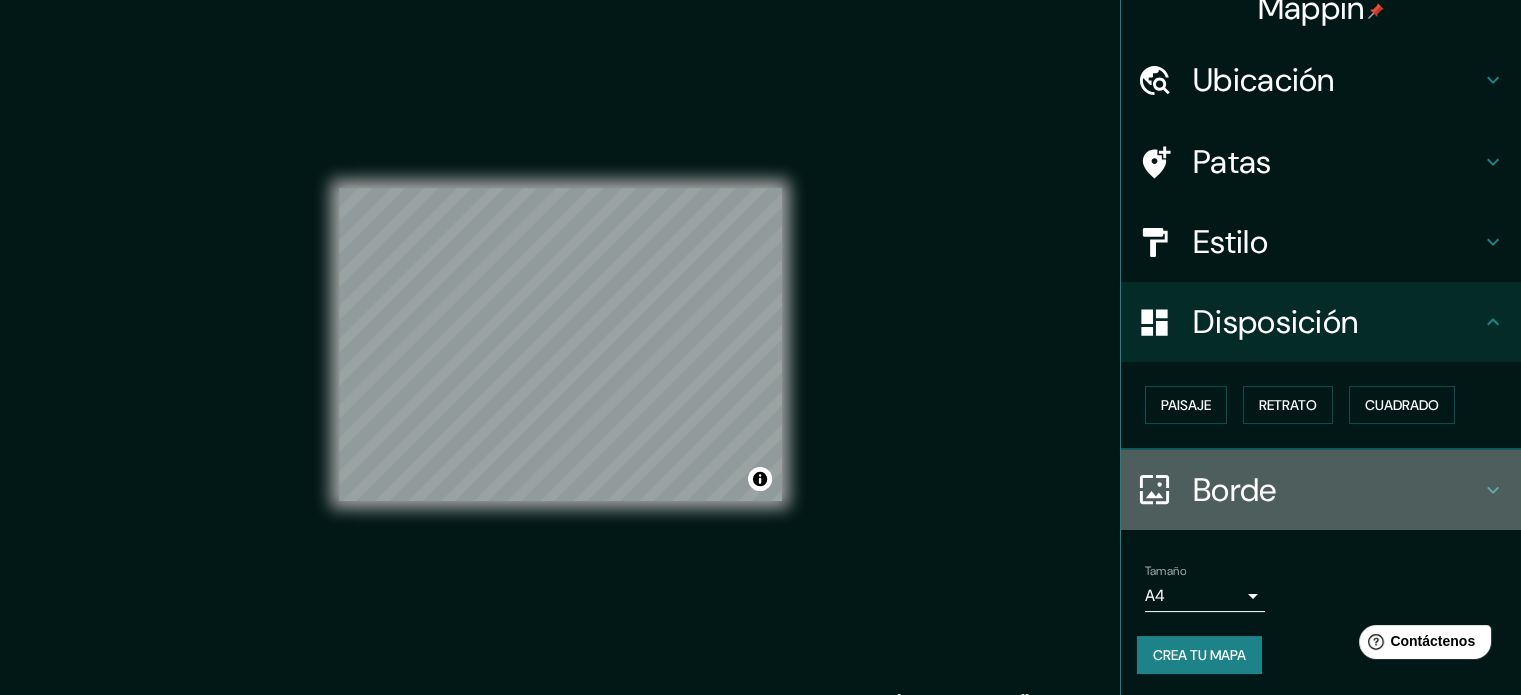 click 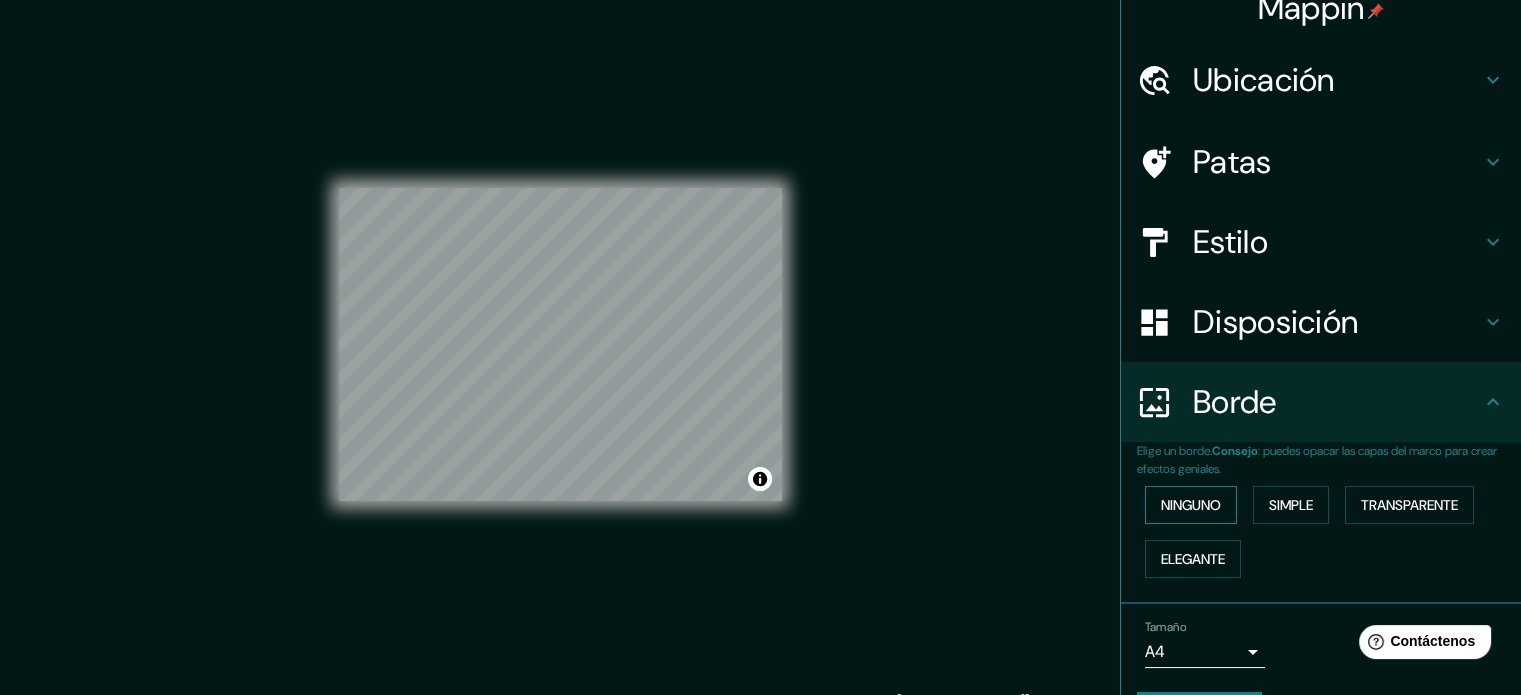 click on "Ninguno" at bounding box center [1191, 505] 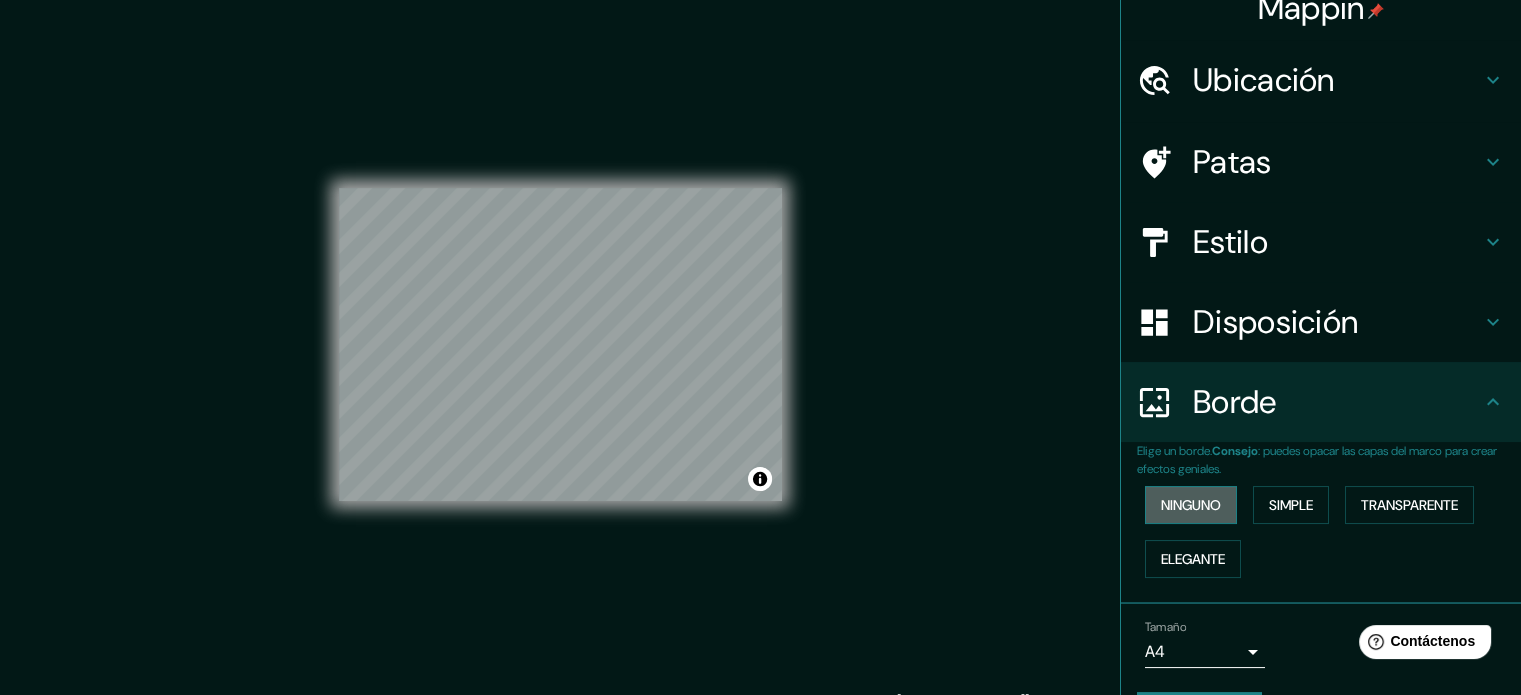 click on "Ninguno" at bounding box center (1191, 505) 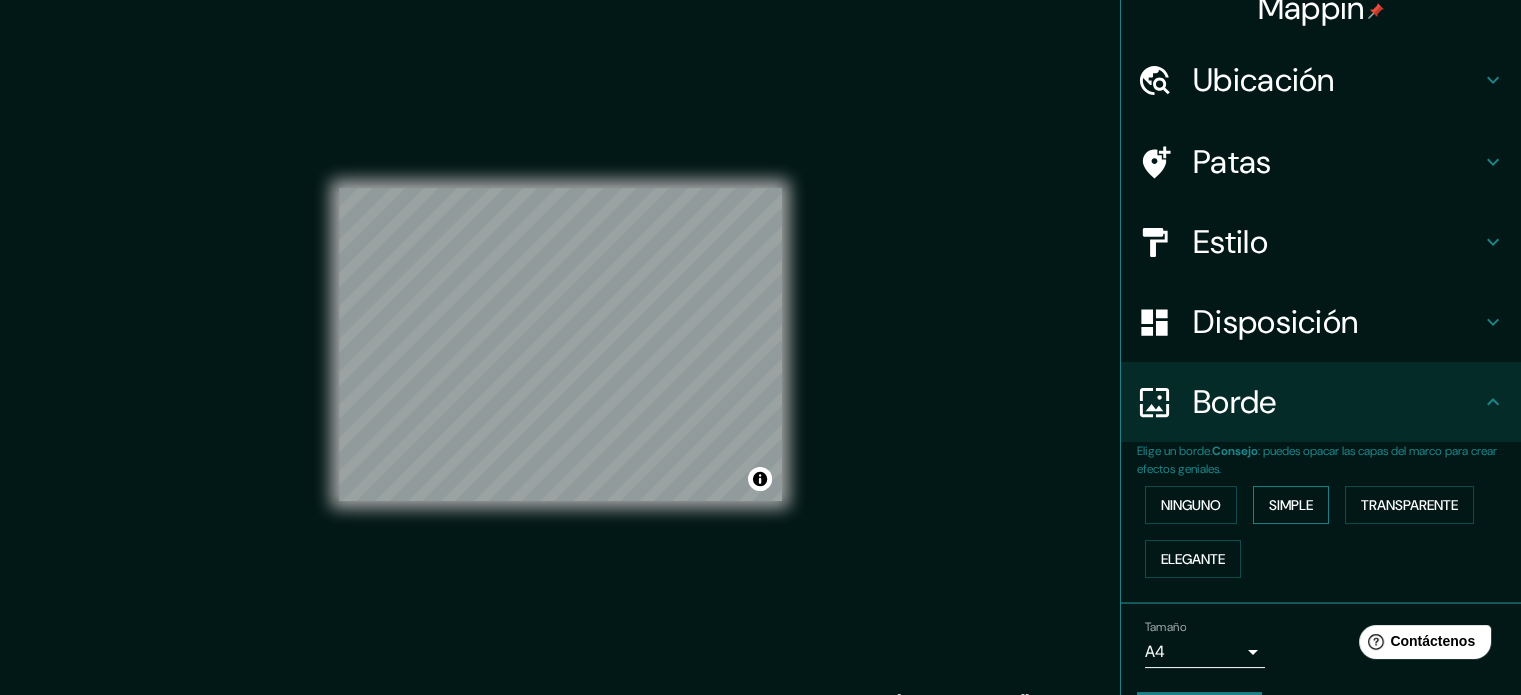 click on "Simple" at bounding box center (1291, 505) 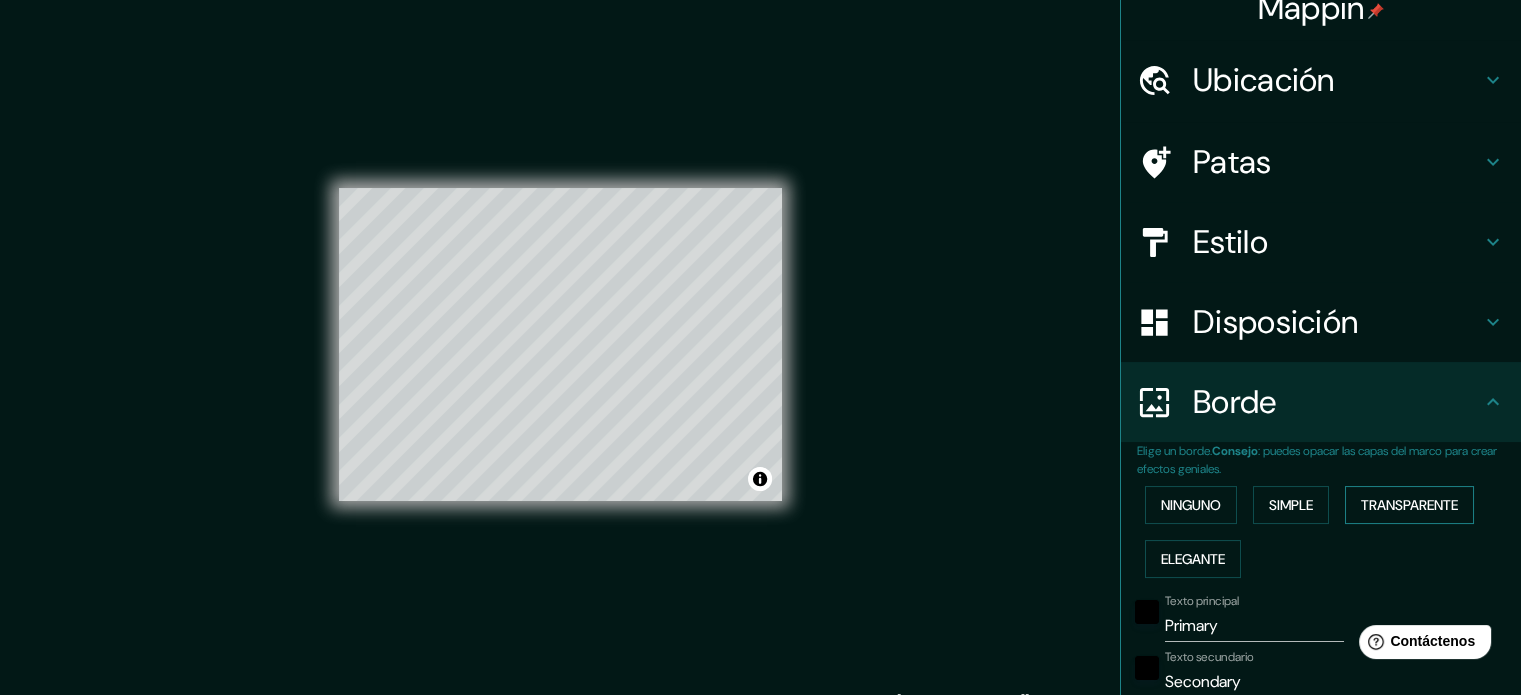 click on "Transparente" at bounding box center (1409, 505) 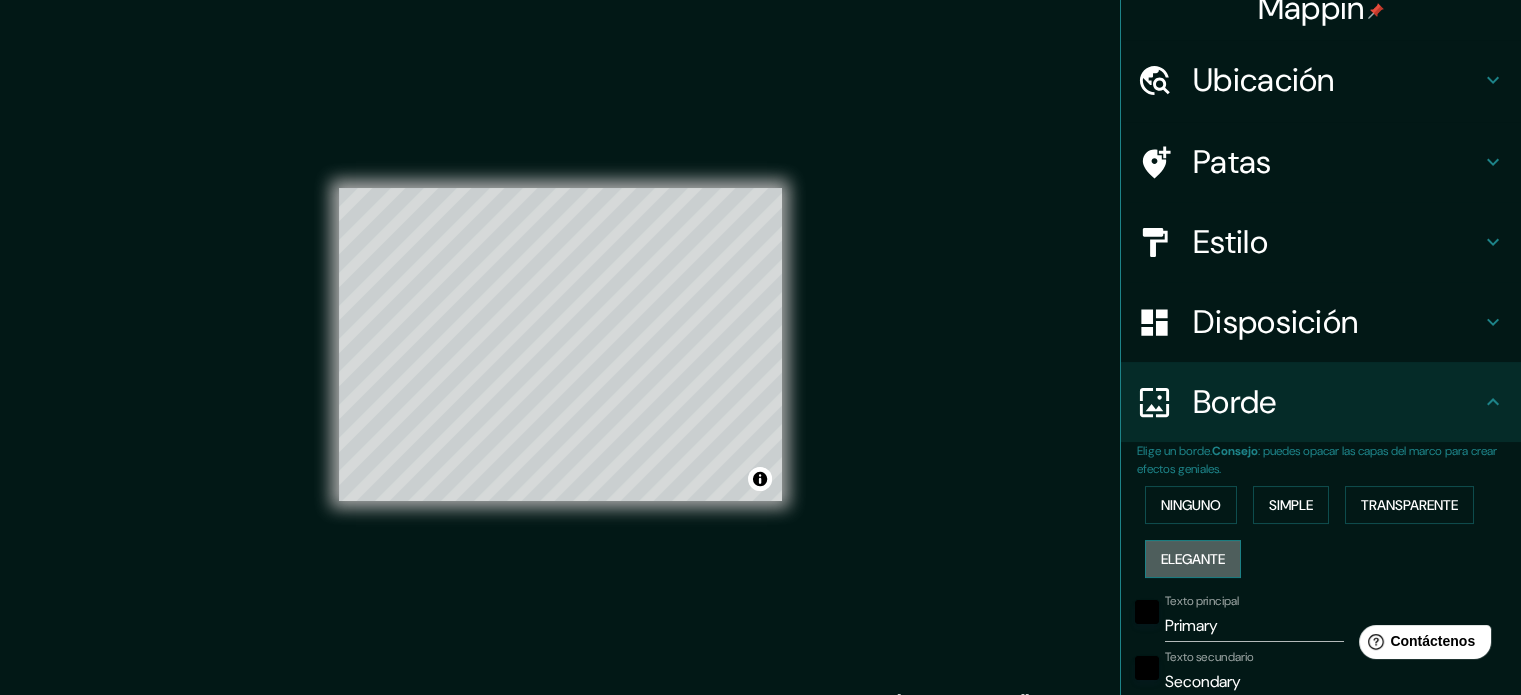 click on "Elegante" at bounding box center (1193, 559) 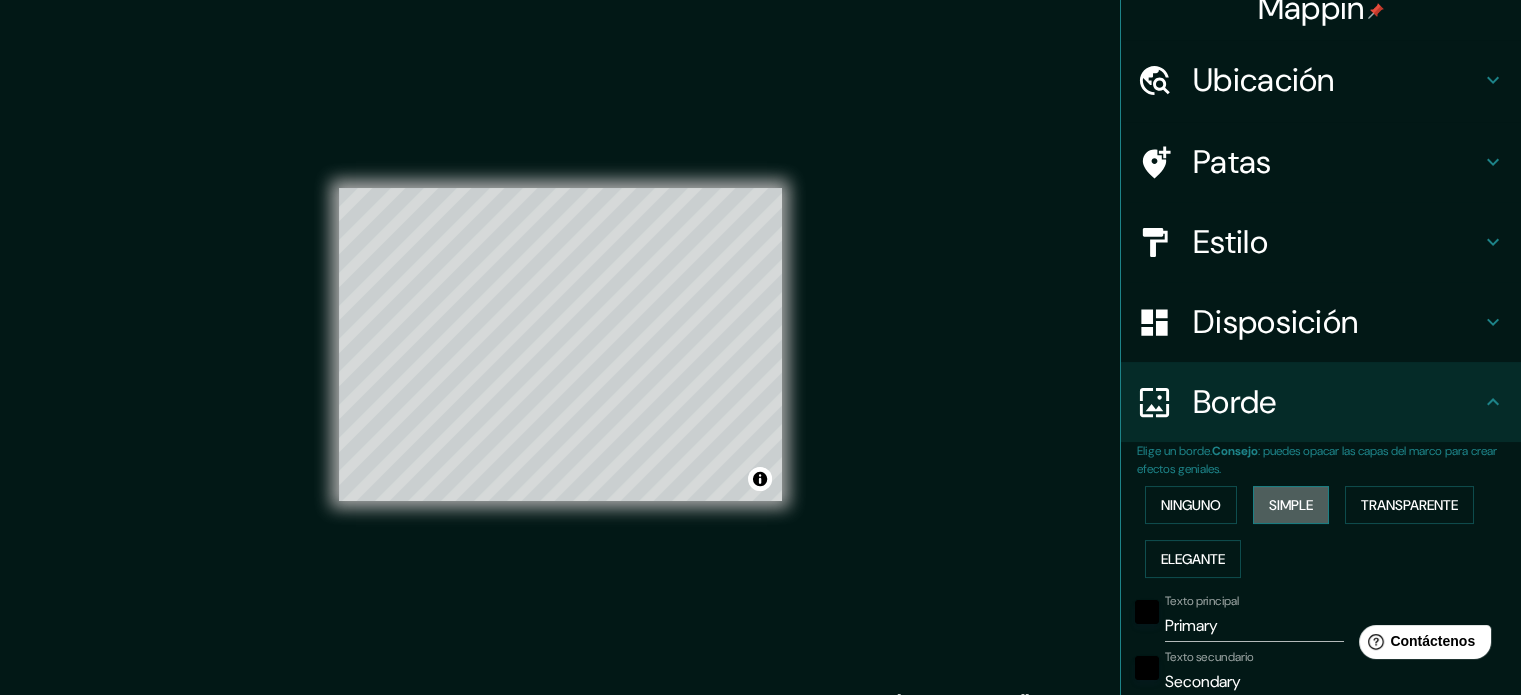 click on "Simple" at bounding box center [1291, 505] 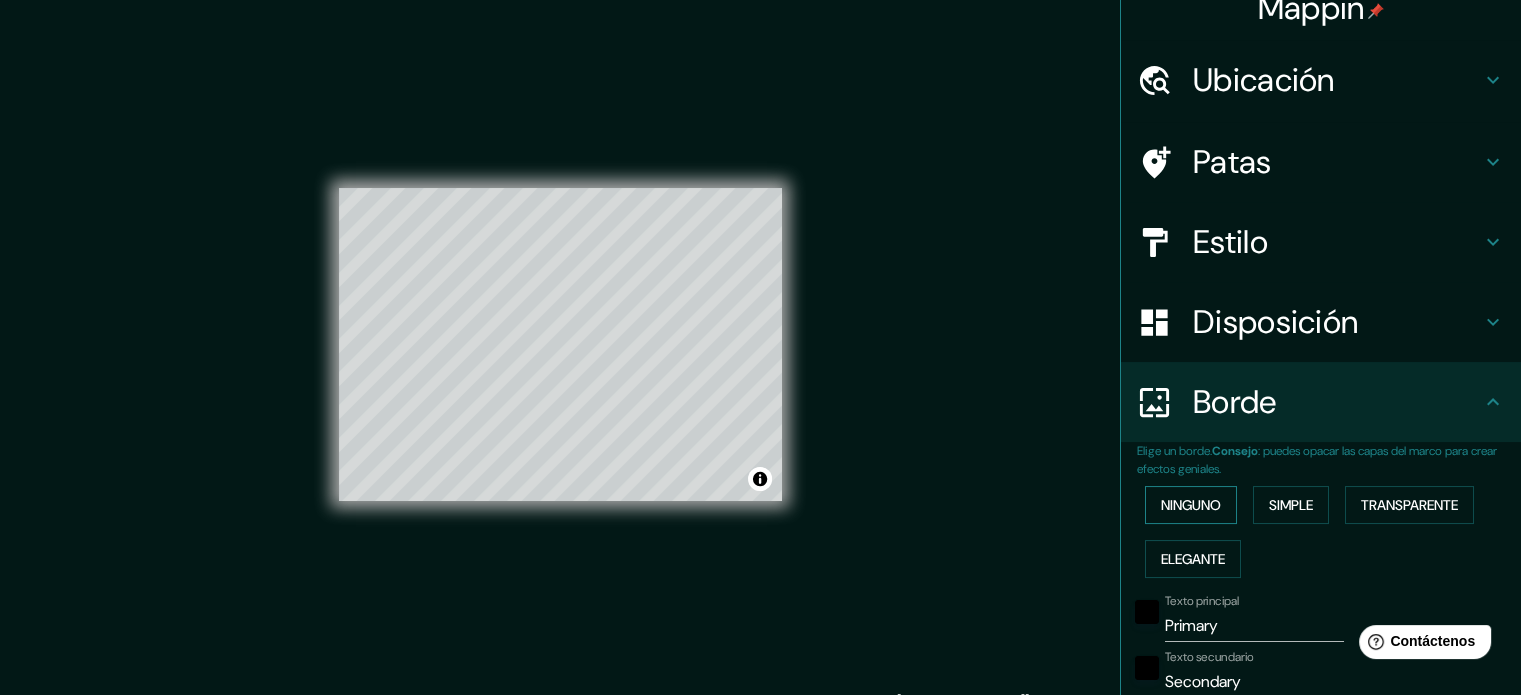 click on "Ninguno" at bounding box center (1191, 505) 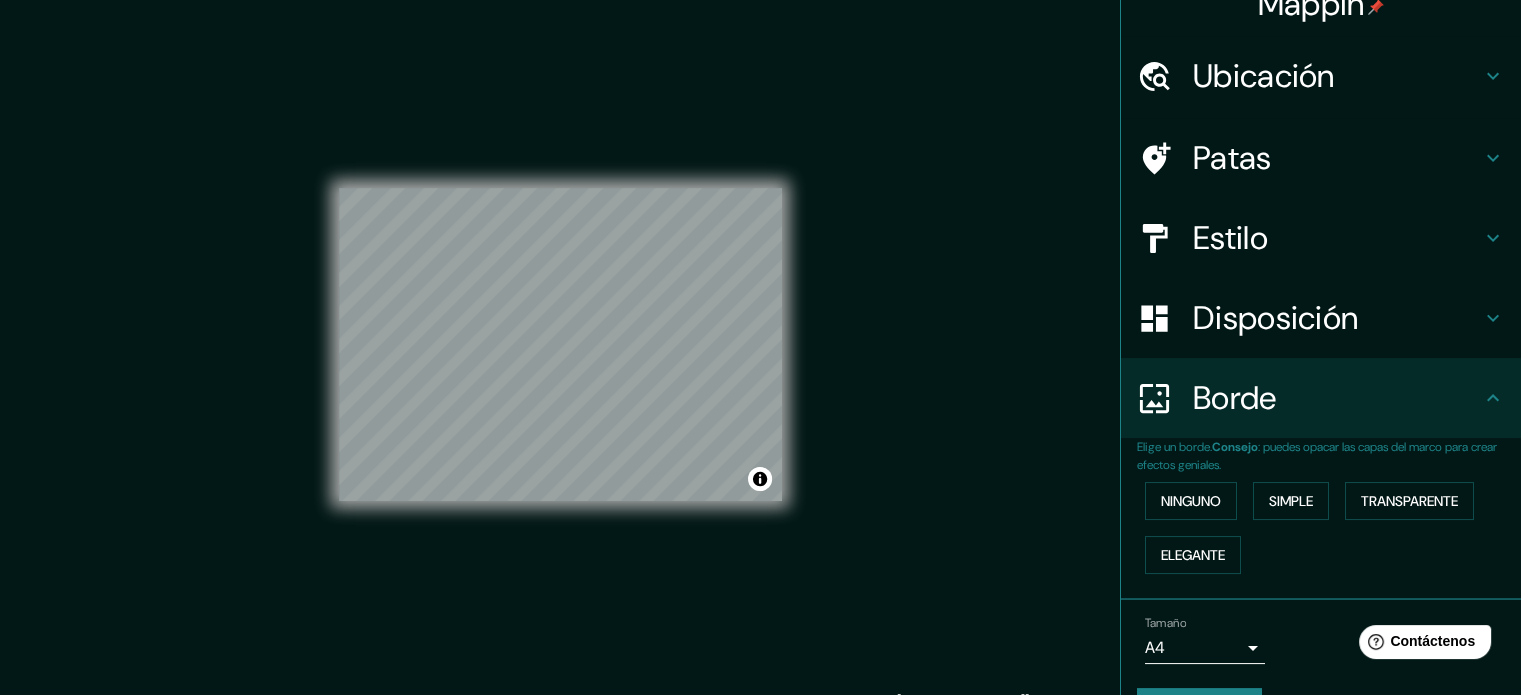 scroll, scrollTop: 0, scrollLeft: 0, axis: both 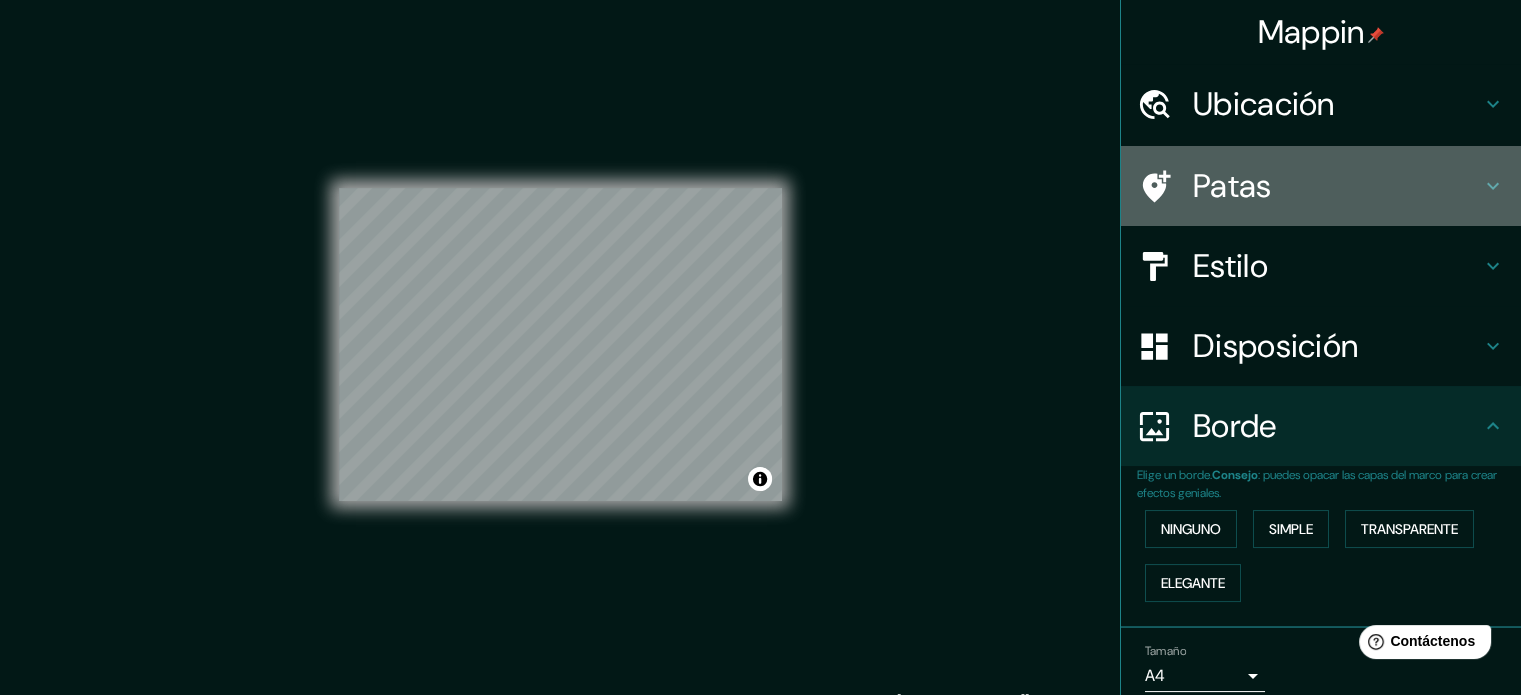 click on "Patas" at bounding box center (1232, 186) 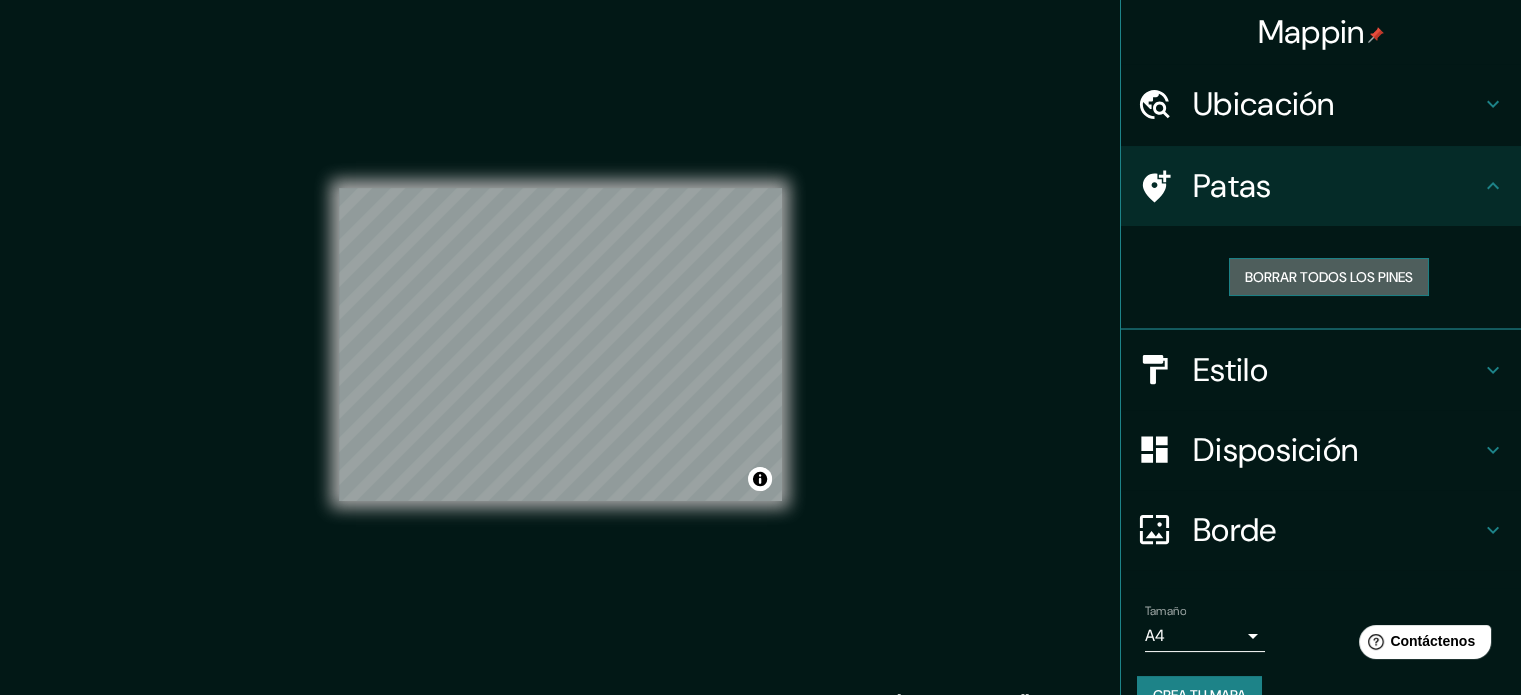 click on "Borrar todos los pines" at bounding box center [1329, 277] 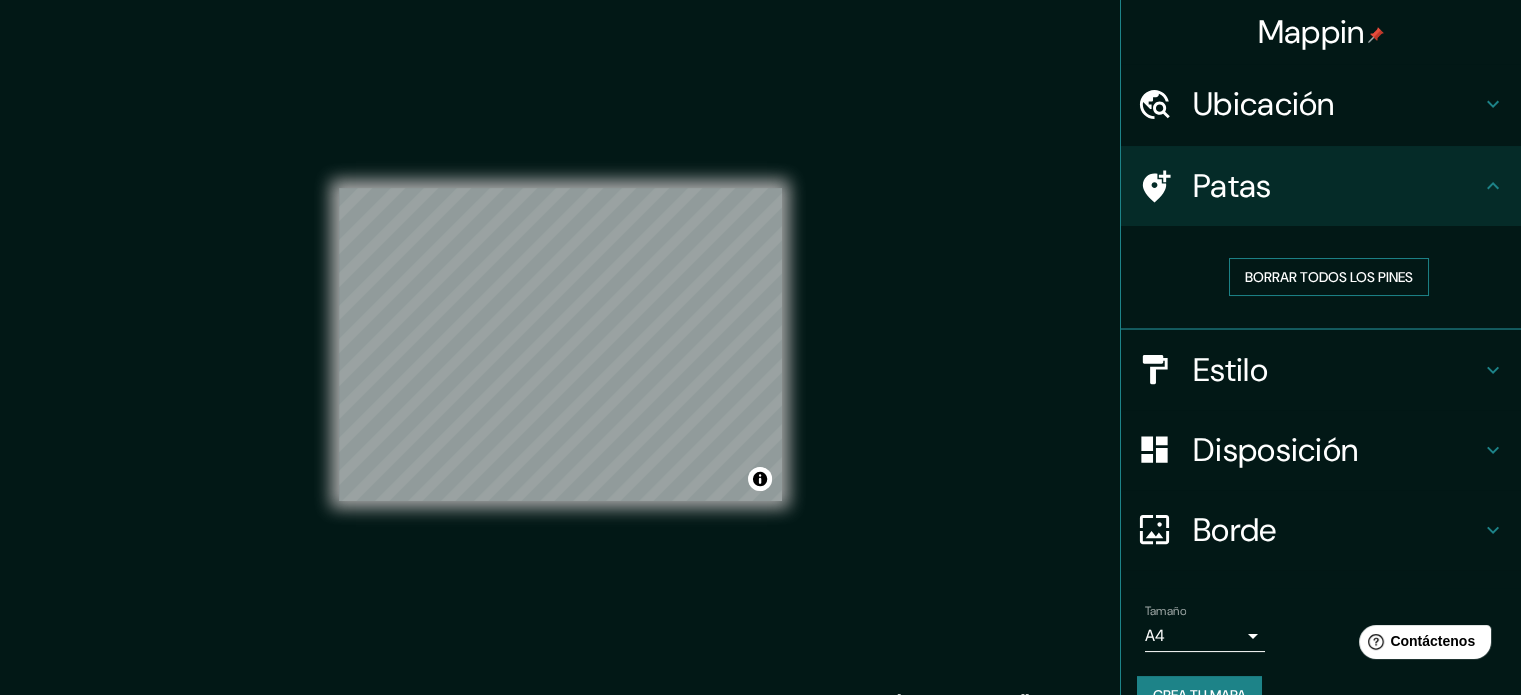 click on "Borrar todos los pines" at bounding box center [1329, 277] 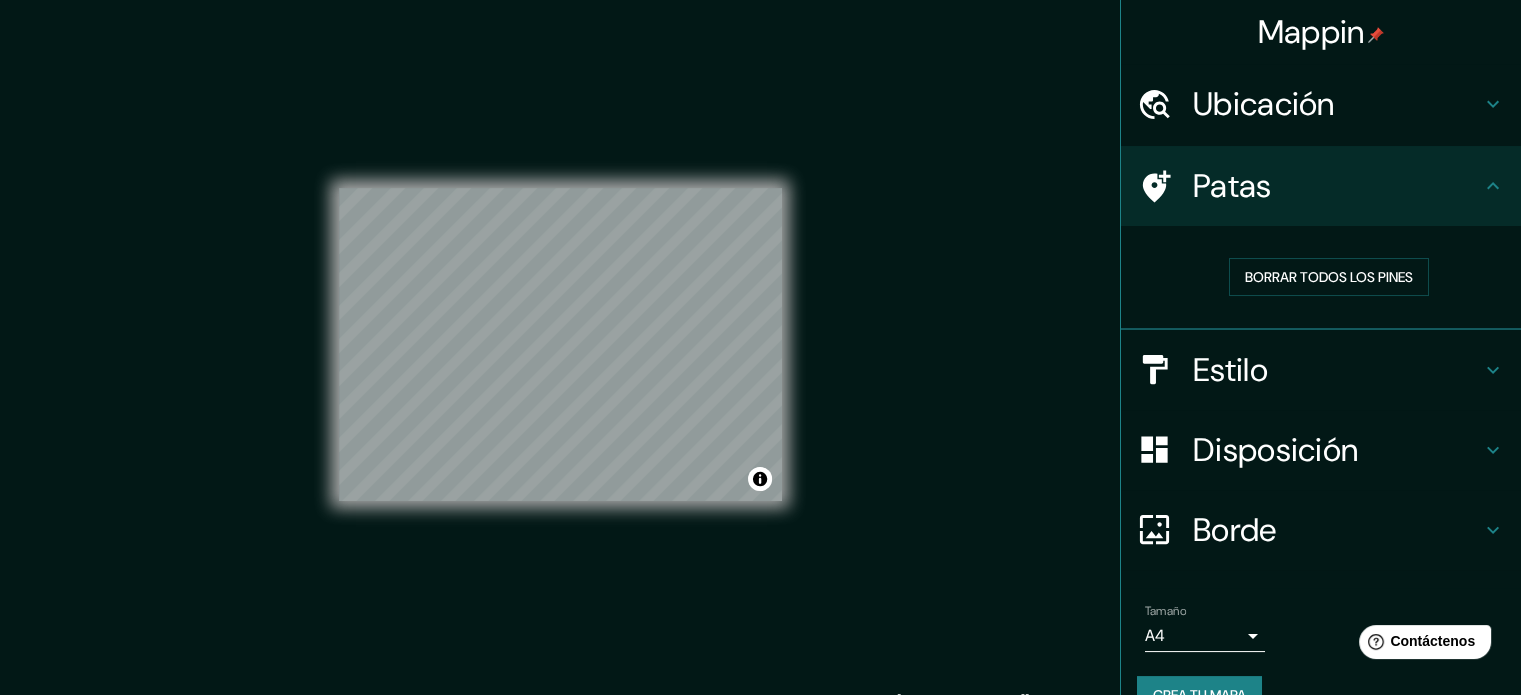click 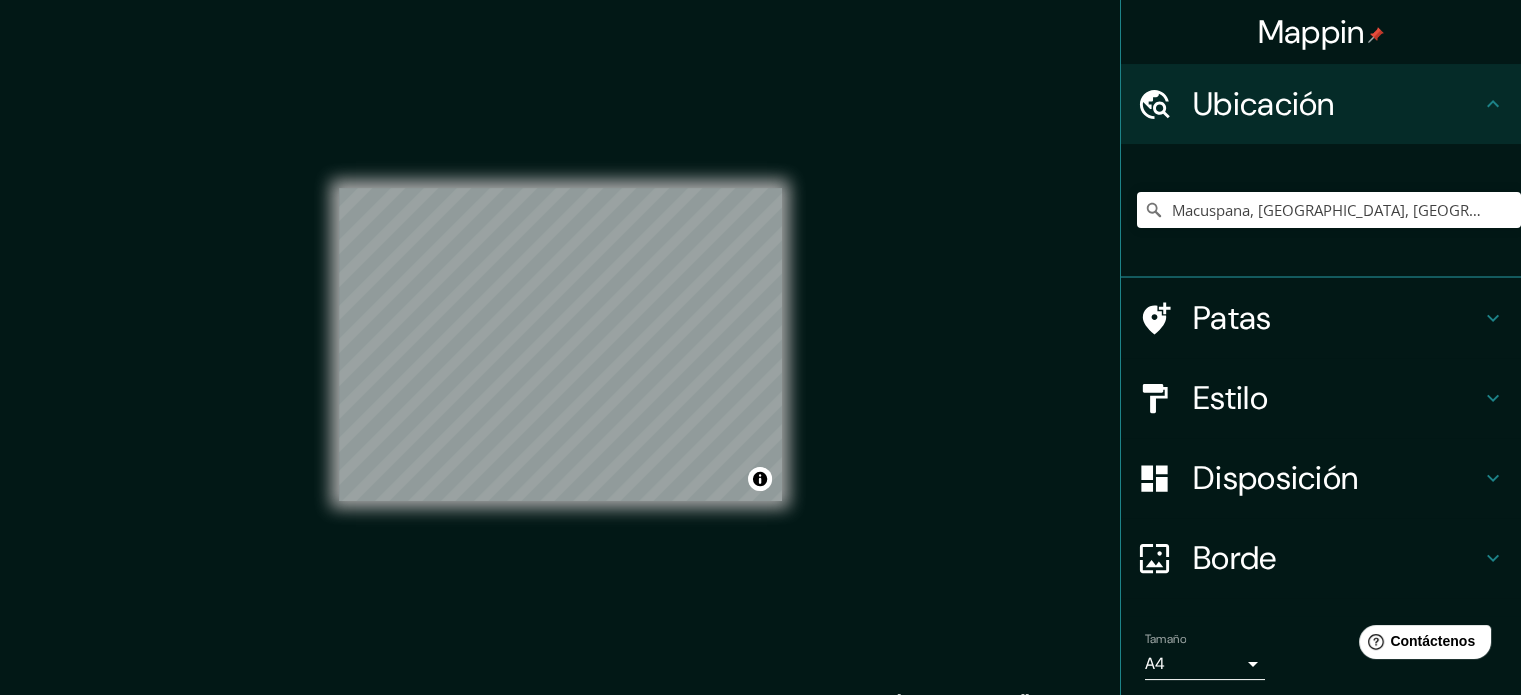 click on "Estilo" at bounding box center (1337, 398) 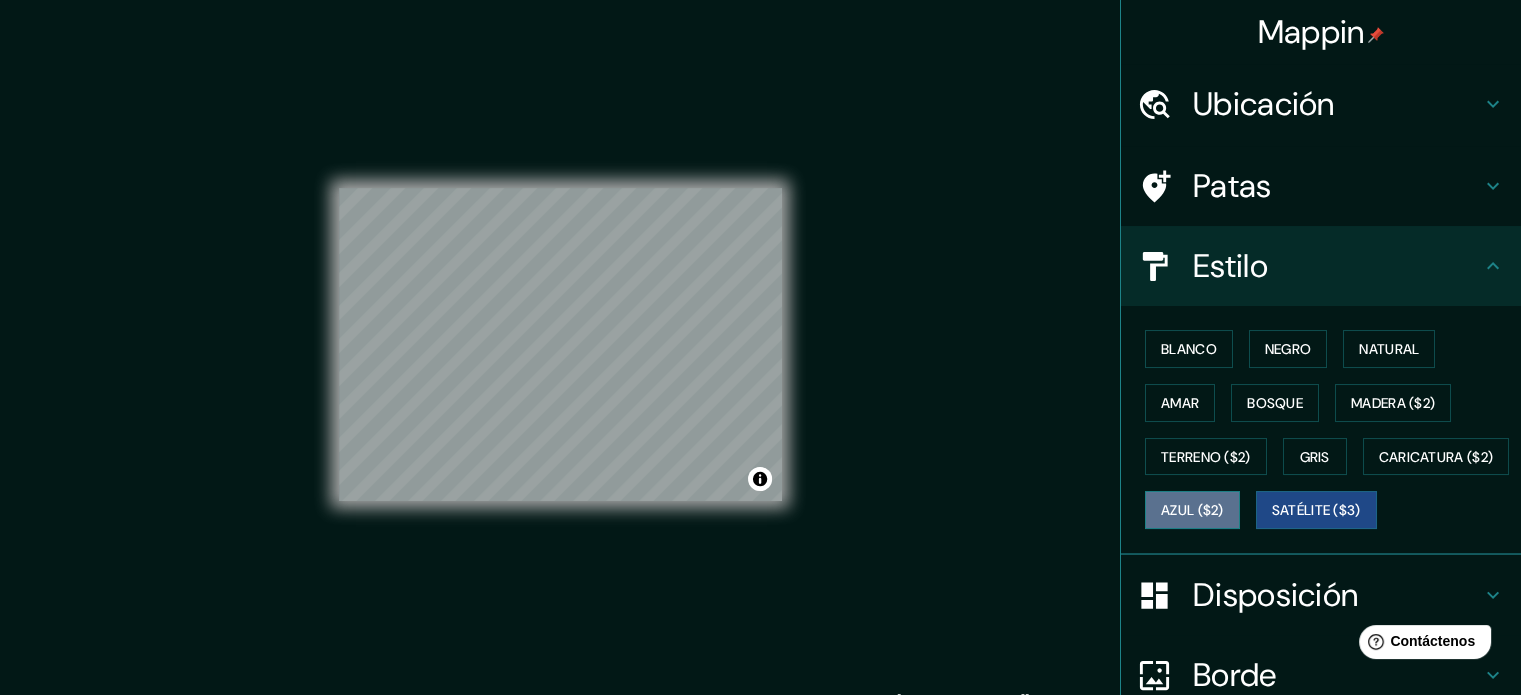 click on "Azul ($2)" at bounding box center (1192, 511) 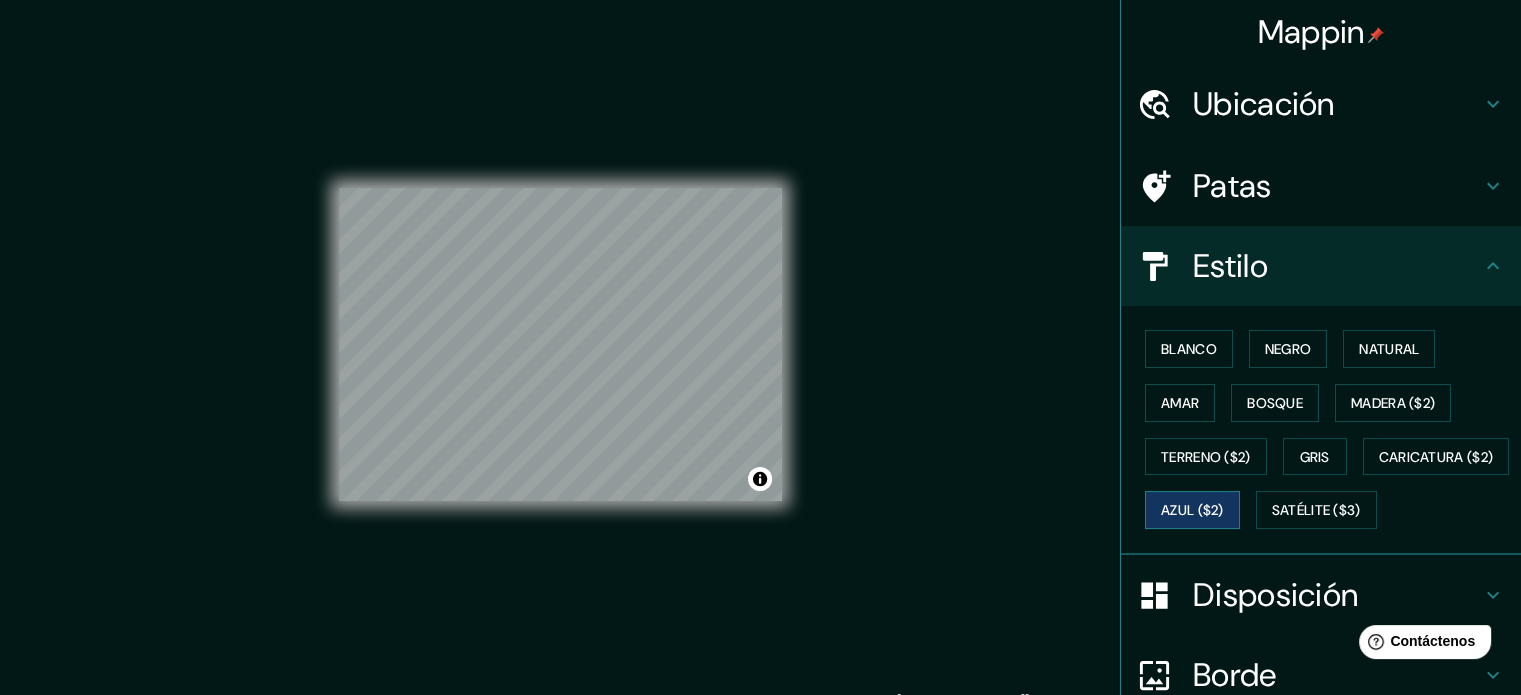 scroll, scrollTop: 236, scrollLeft: 0, axis: vertical 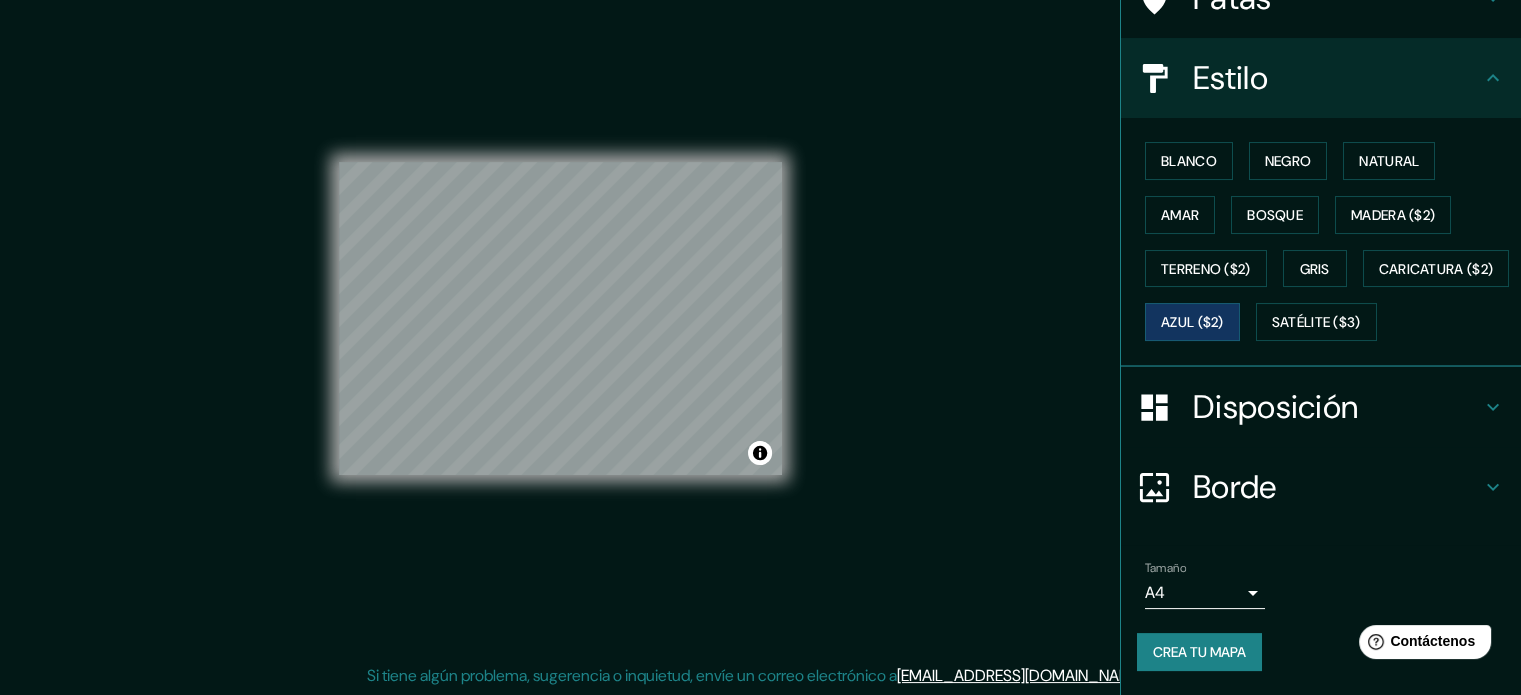 click on "Crea tu mapa" at bounding box center [1199, 652] 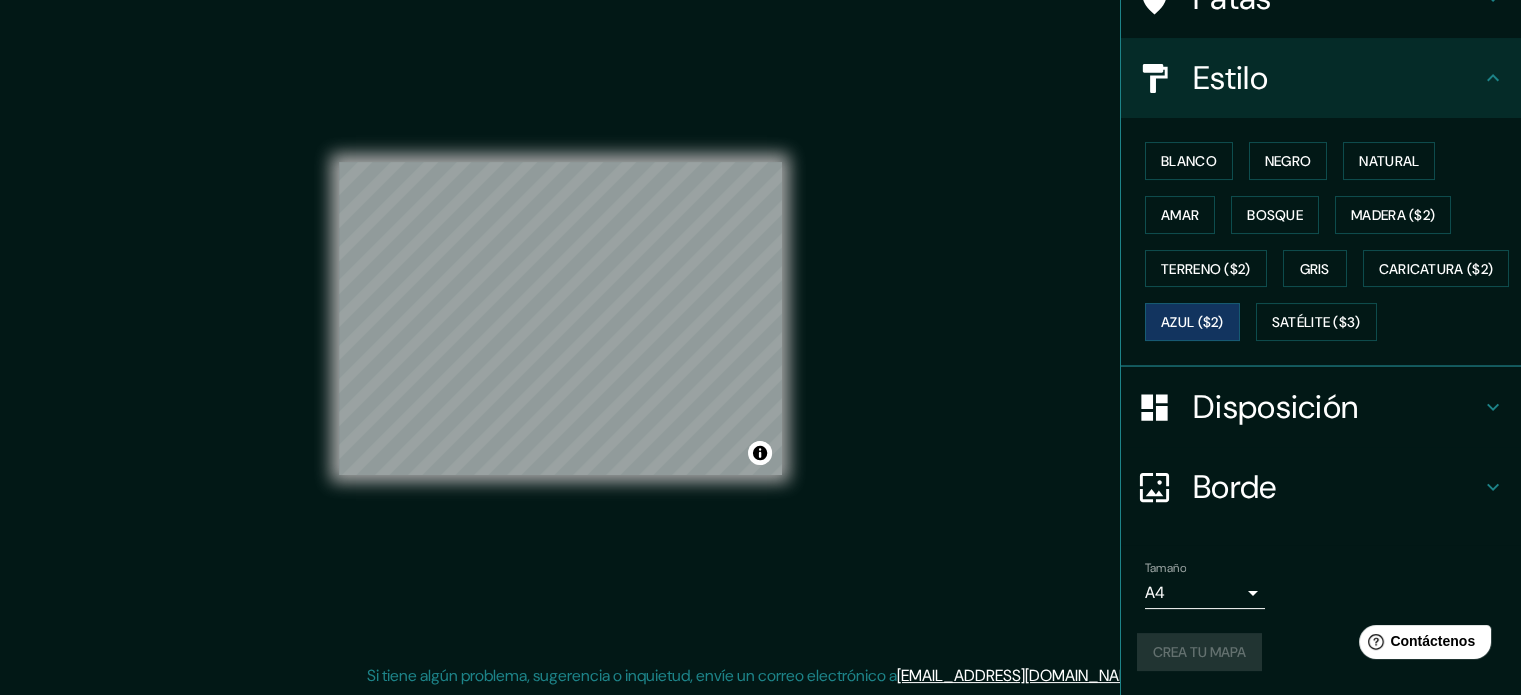 click on "Mappin Ubicación Macuspana, Tabasco, [GEOGRAPHIC_DATA] Patas Estilo Blanco Negro Natural [PERSON_NAME] ($2) Terreno ($2) Gris Caricatura ($2) Azul ($2) Satélite ($3) Disposición Borde Elige un borde.  Consejo  : puedes opacar las capas del marco para crear efectos geniales. Ninguno Simple Transparente Elegante Tamaño A4 single Crea tu mapa © Mapbox   © OpenStreetMap   Improve this map Si tiene algún problema, sugerencia o inquietud, envíe un correo electrónico a  [EMAIL_ADDRESS][DOMAIN_NAME]  .   . ." at bounding box center [760, 335] 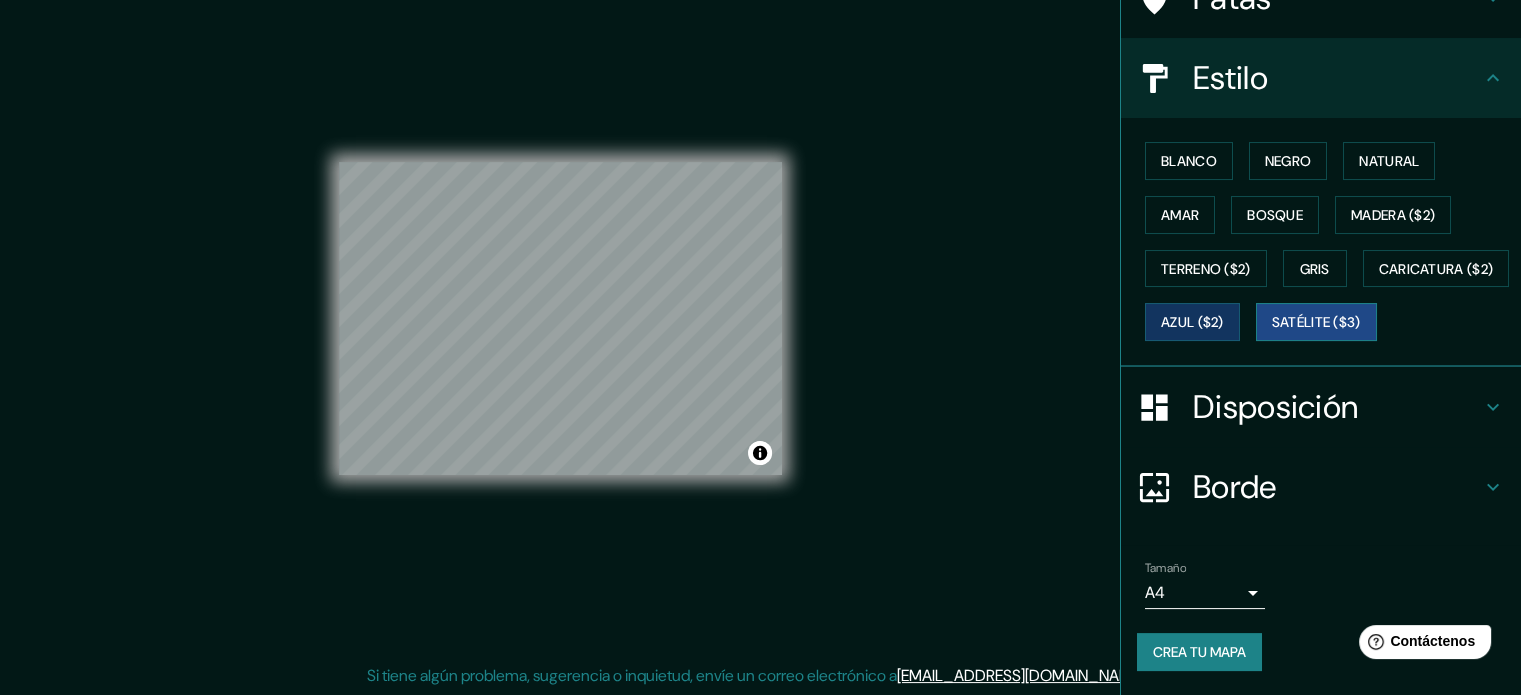 click on "Satélite ($3)" at bounding box center [1316, 323] 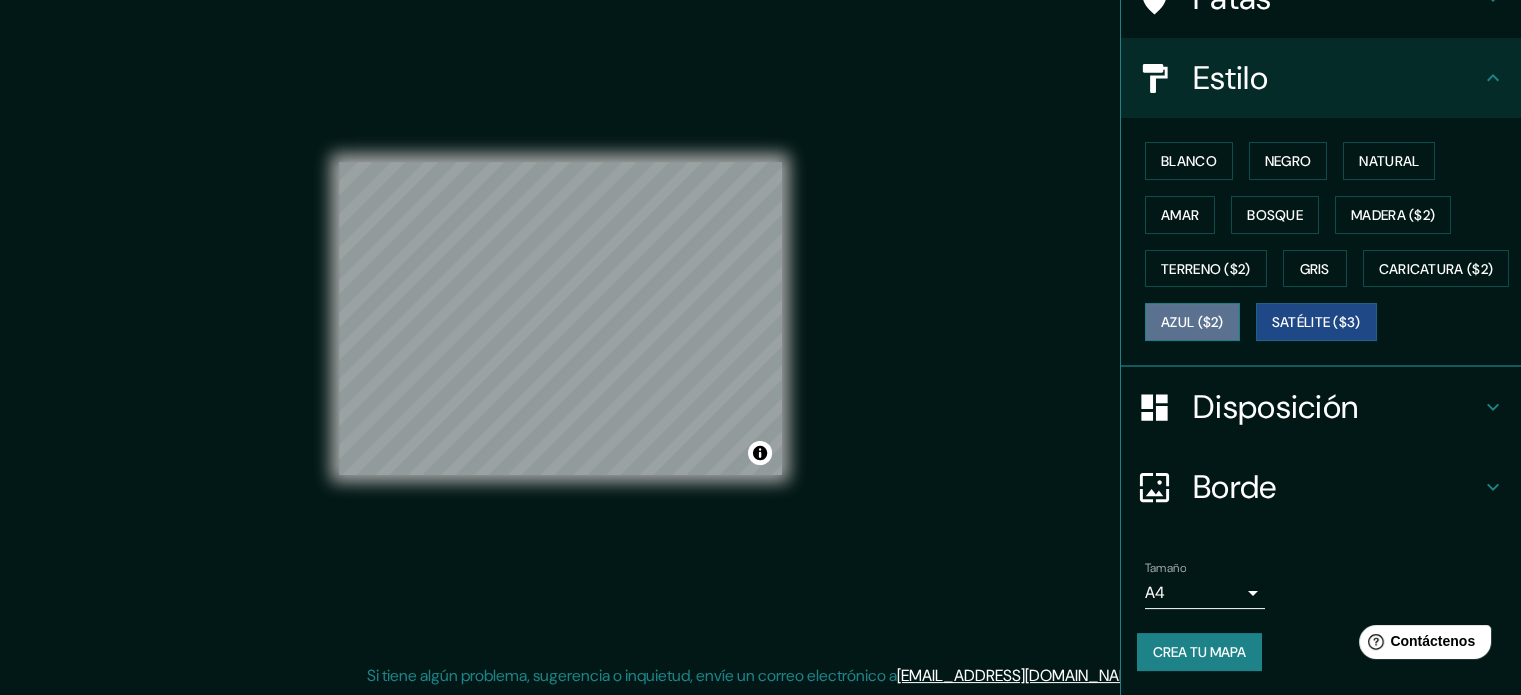 click on "Azul ($2)" at bounding box center [1192, 323] 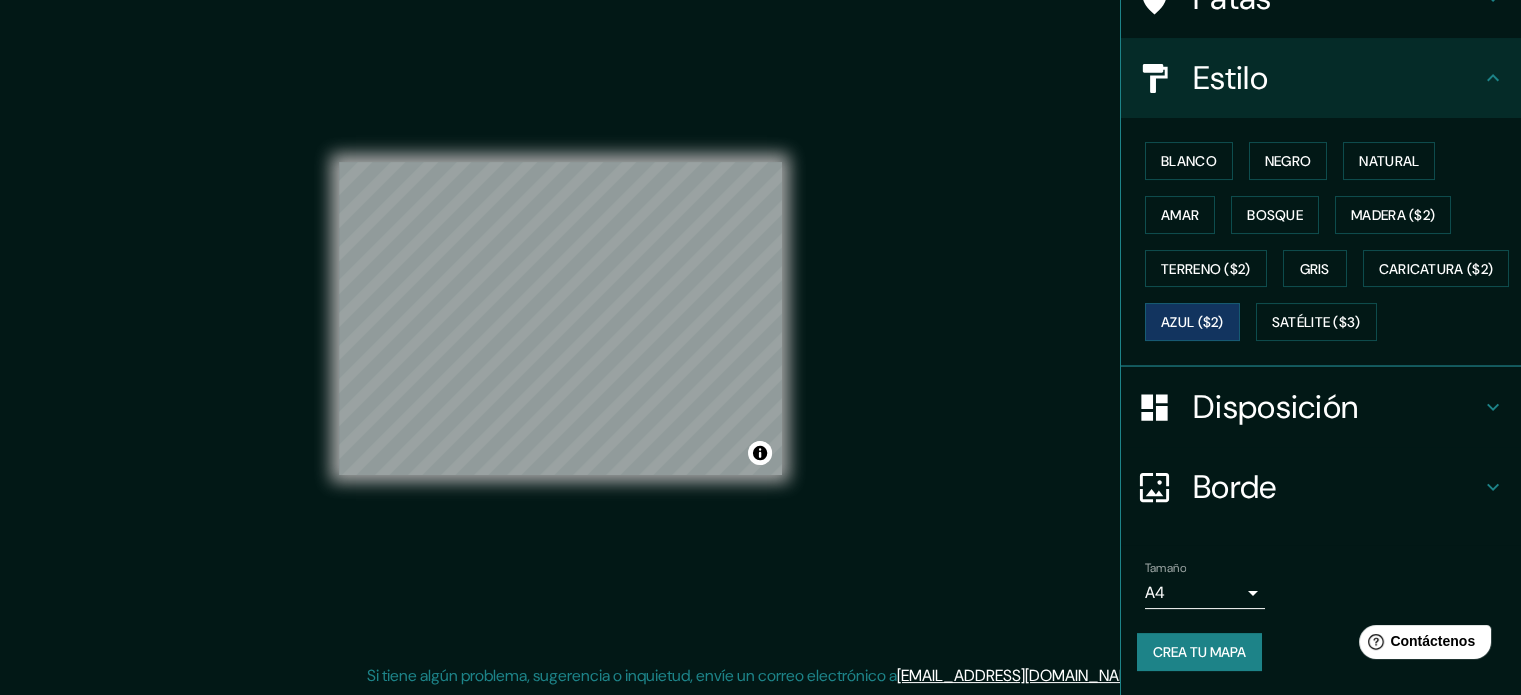 click on "© Mapbox   © OpenStreetMap   Improve this map" at bounding box center (560, 319) 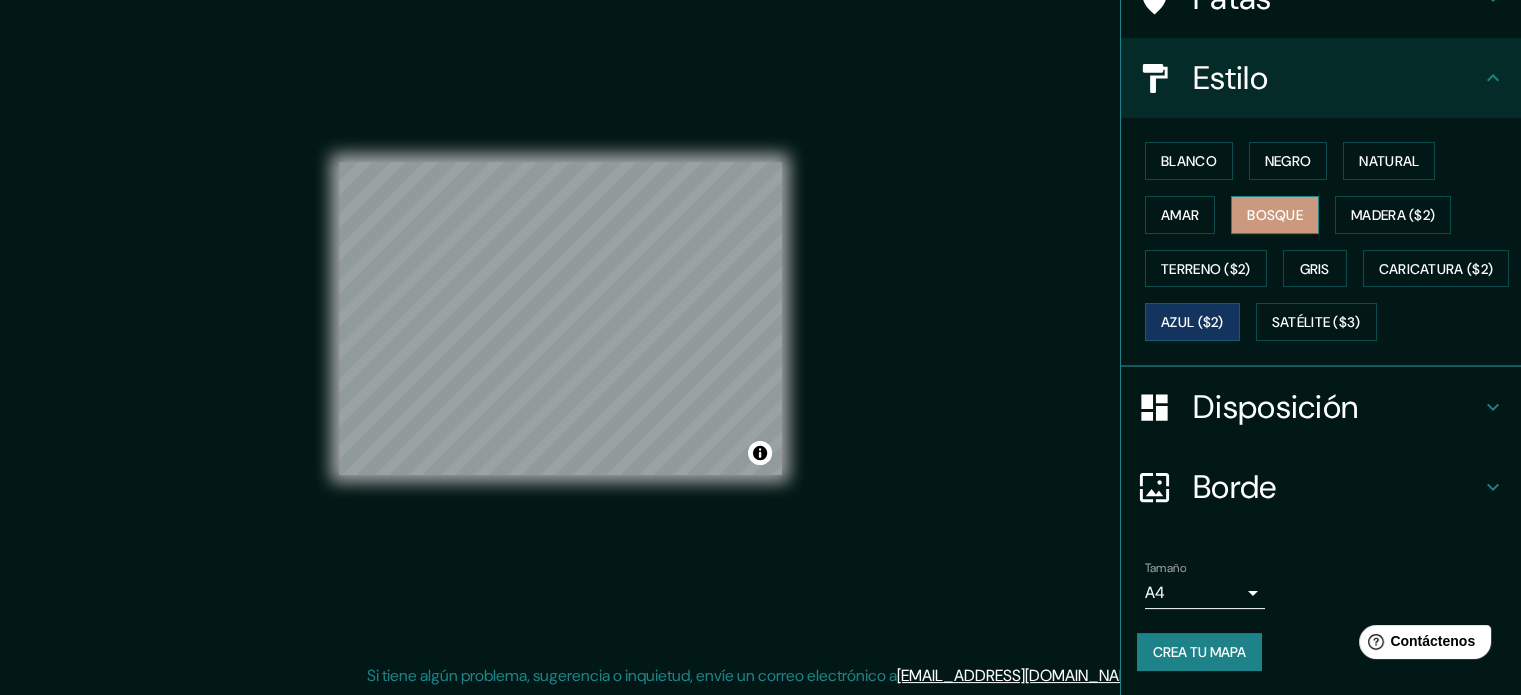 click on "Bosque" at bounding box center [1275, 215] 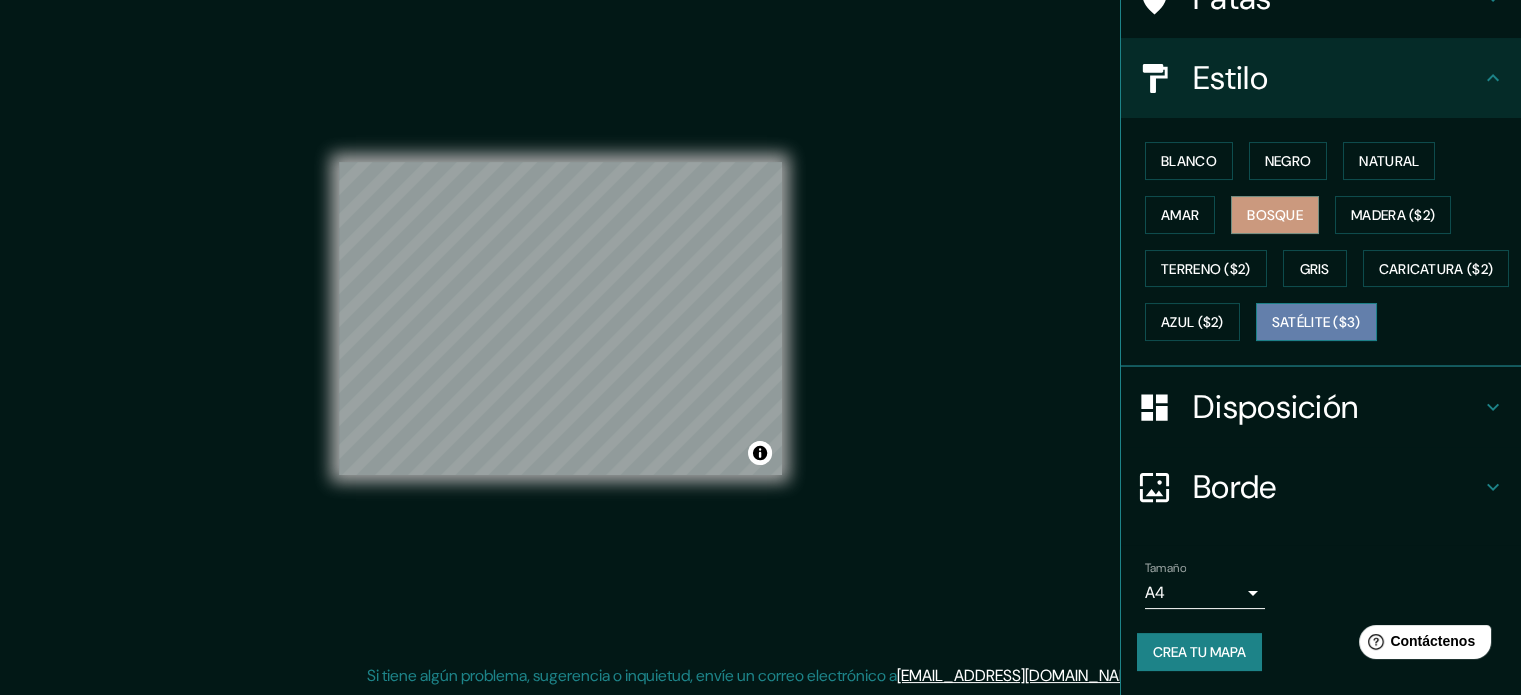 click on "Satélite ($3)" at bounding box center (1316, 323) 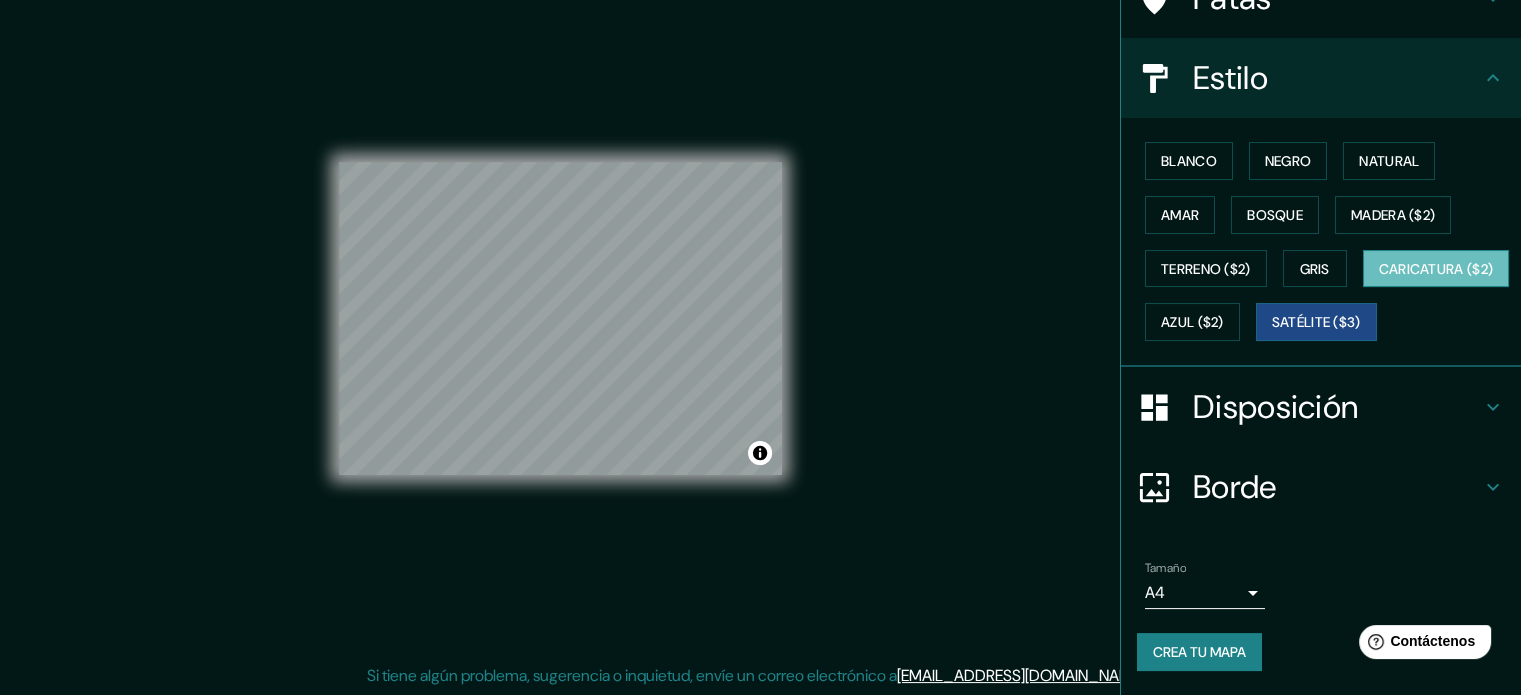 click on "Caricatura ($2)" at bounding box center [1436, 269] 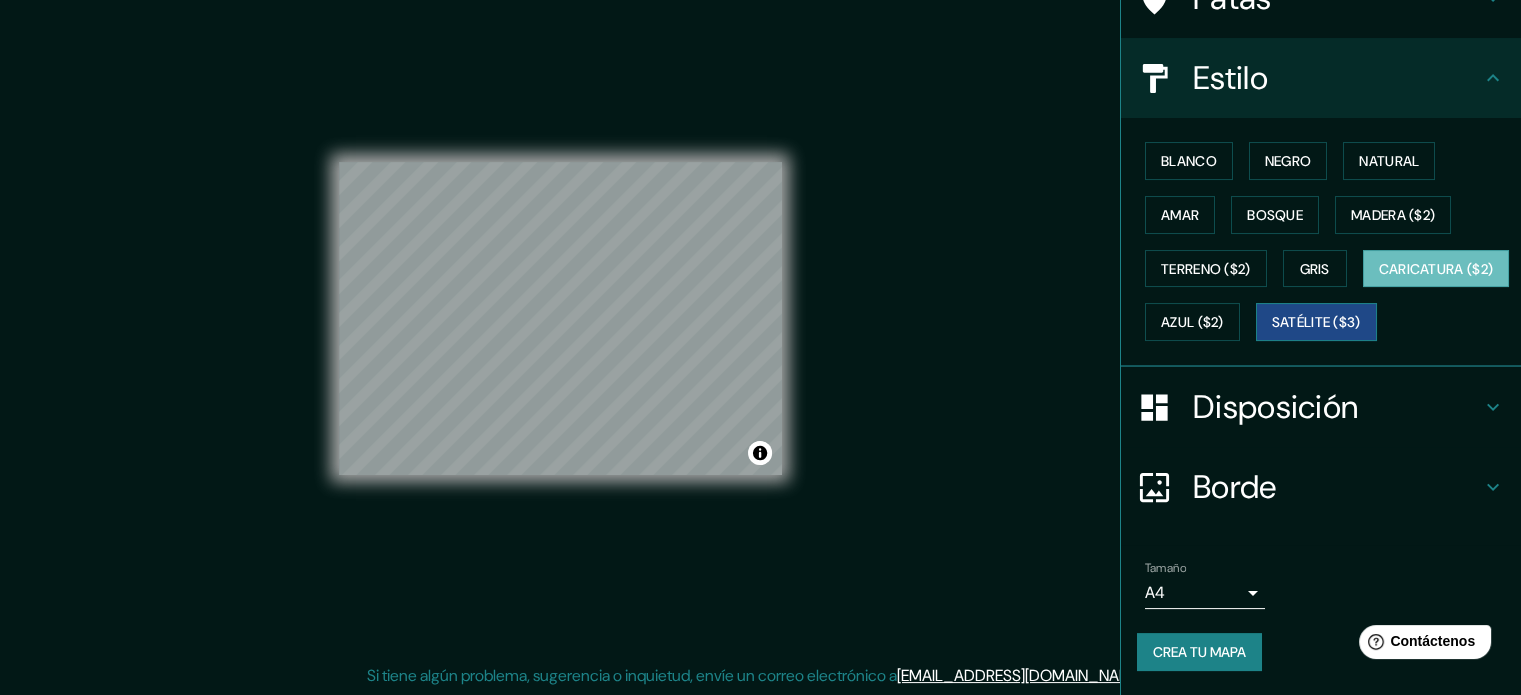 scroll, scrollTop: 0, scrollLeft: 0, axis: both 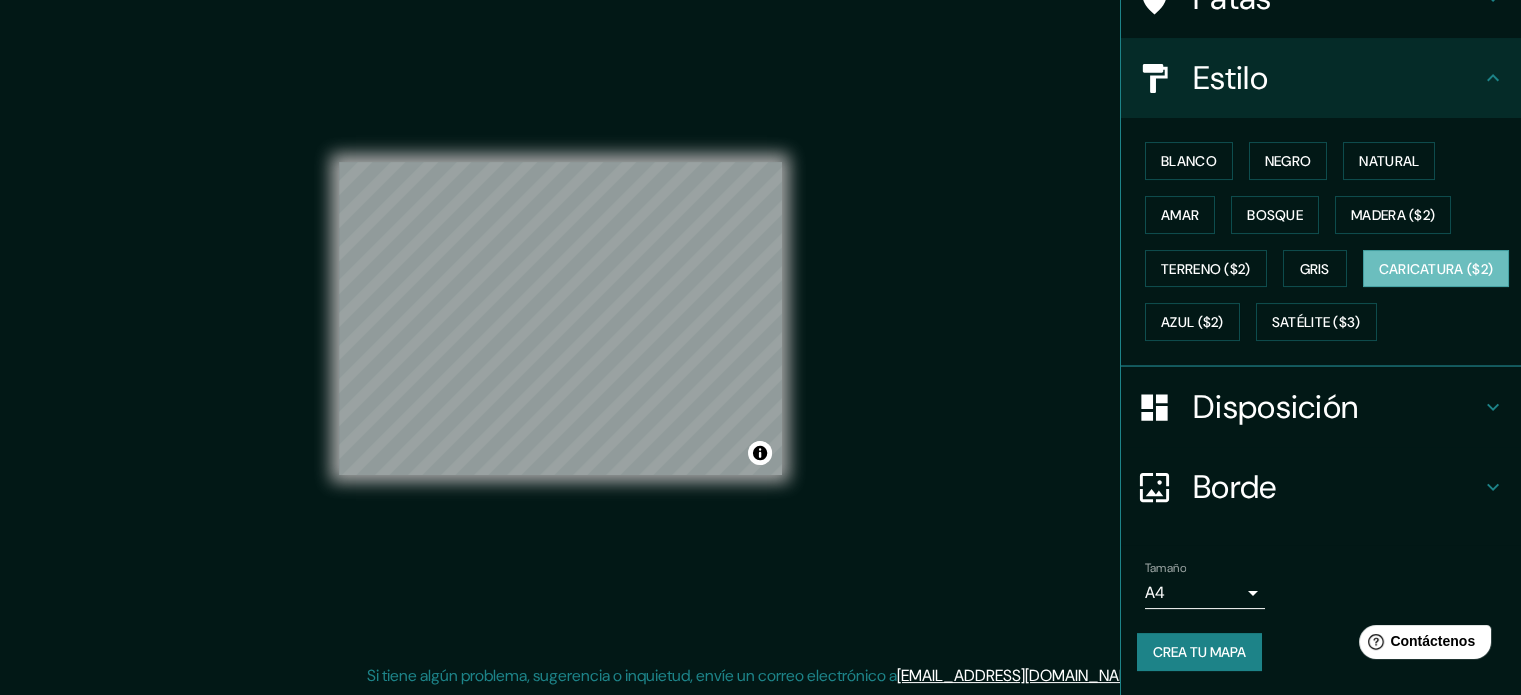 click 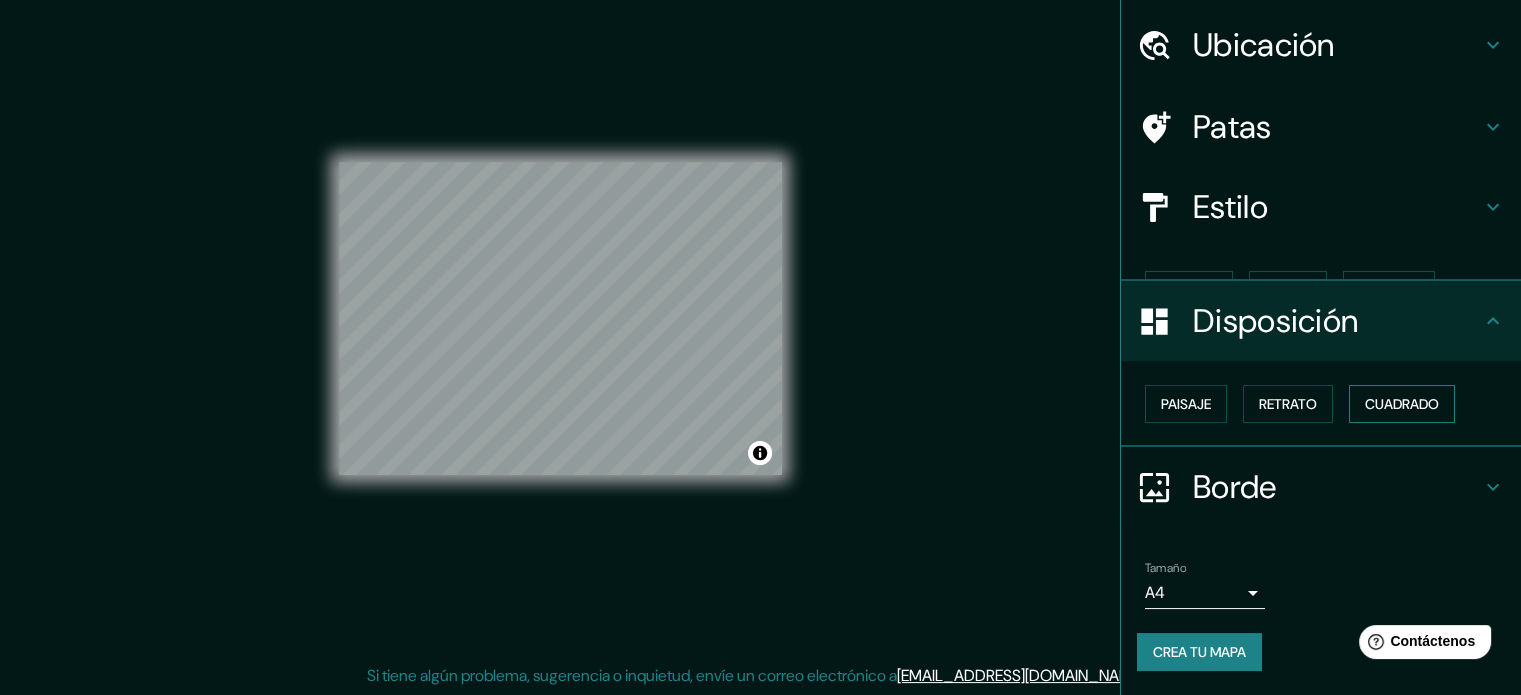 scroll, scrollTop: 24, scrollLeft: 0, axis: vertical 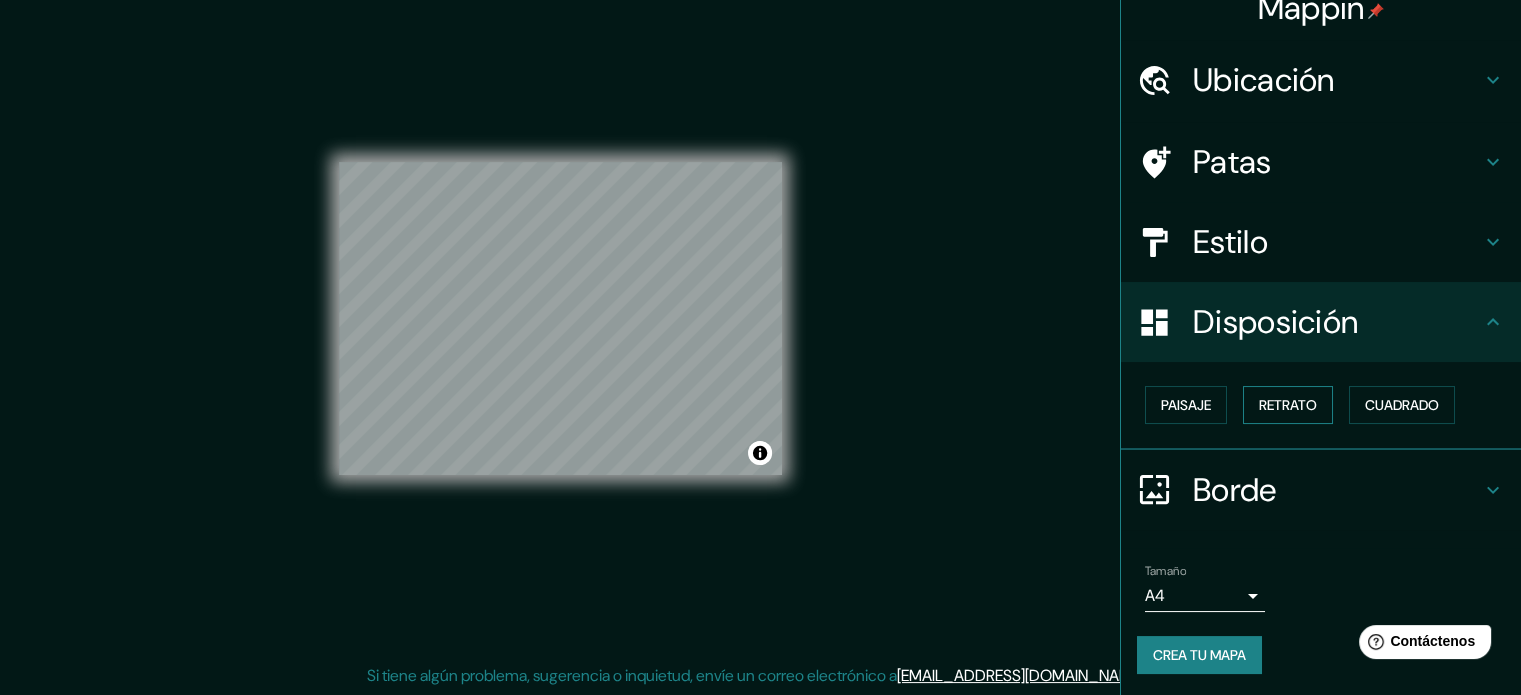 click on "Retrato" at bounding box center (1288, 405) 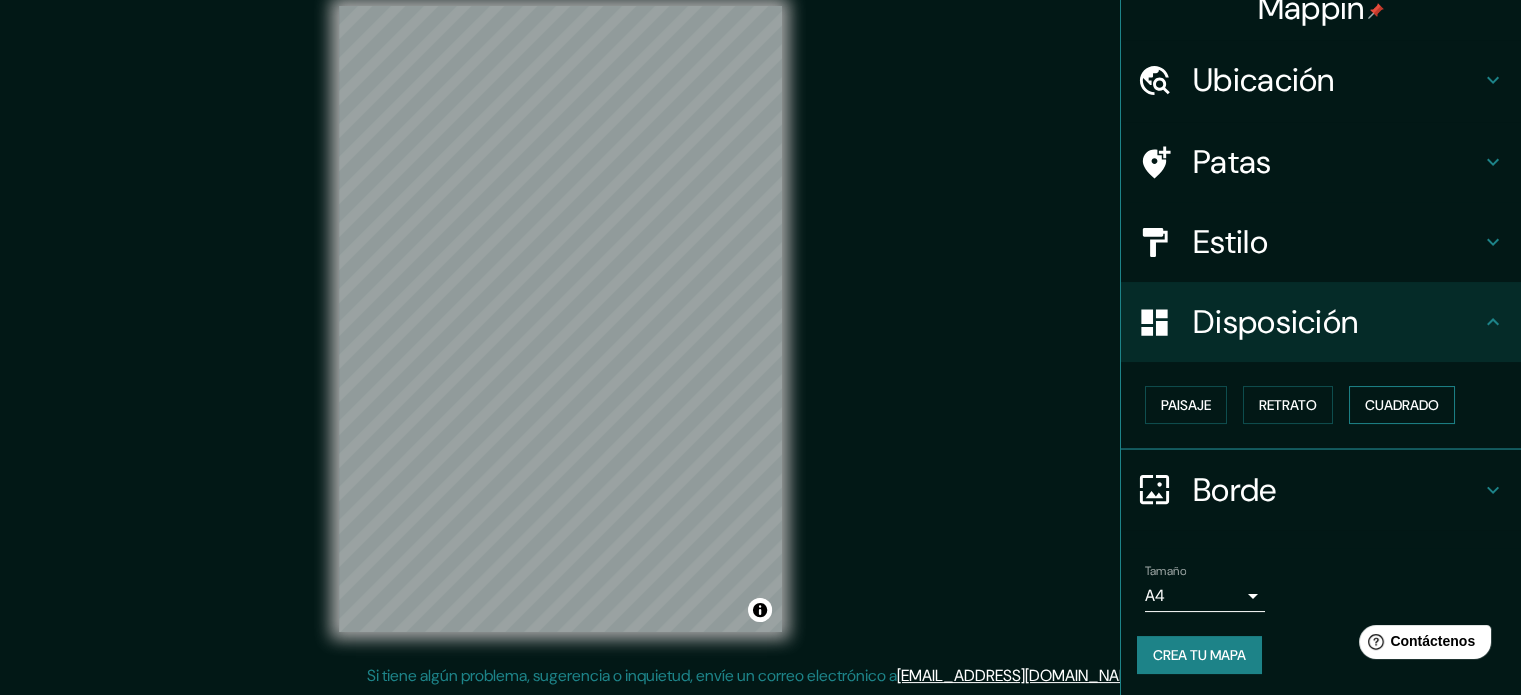 click on "Cuadrado" at bounding box center [1402, 405] 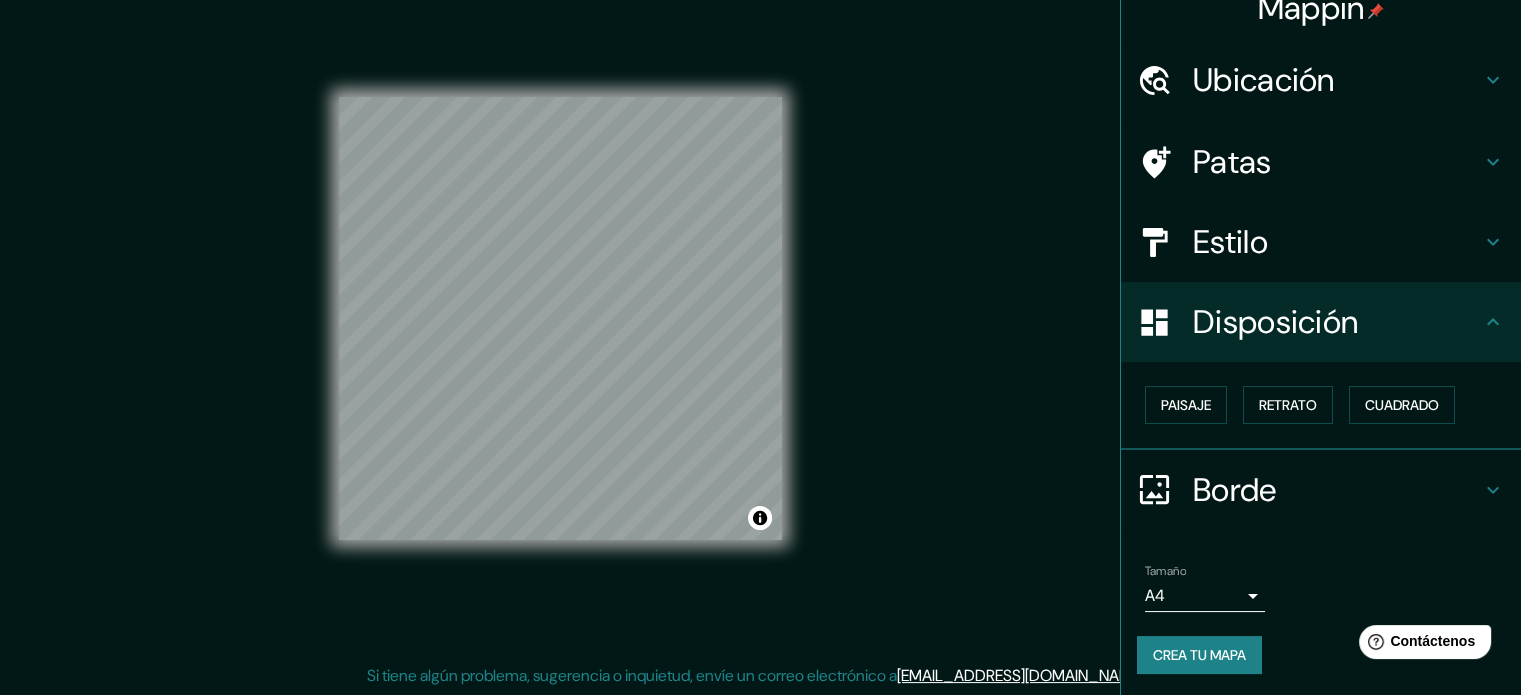 click on "© Mapbox   © OpenStreetMap   Improve this map" at bounding box center (560, 319) 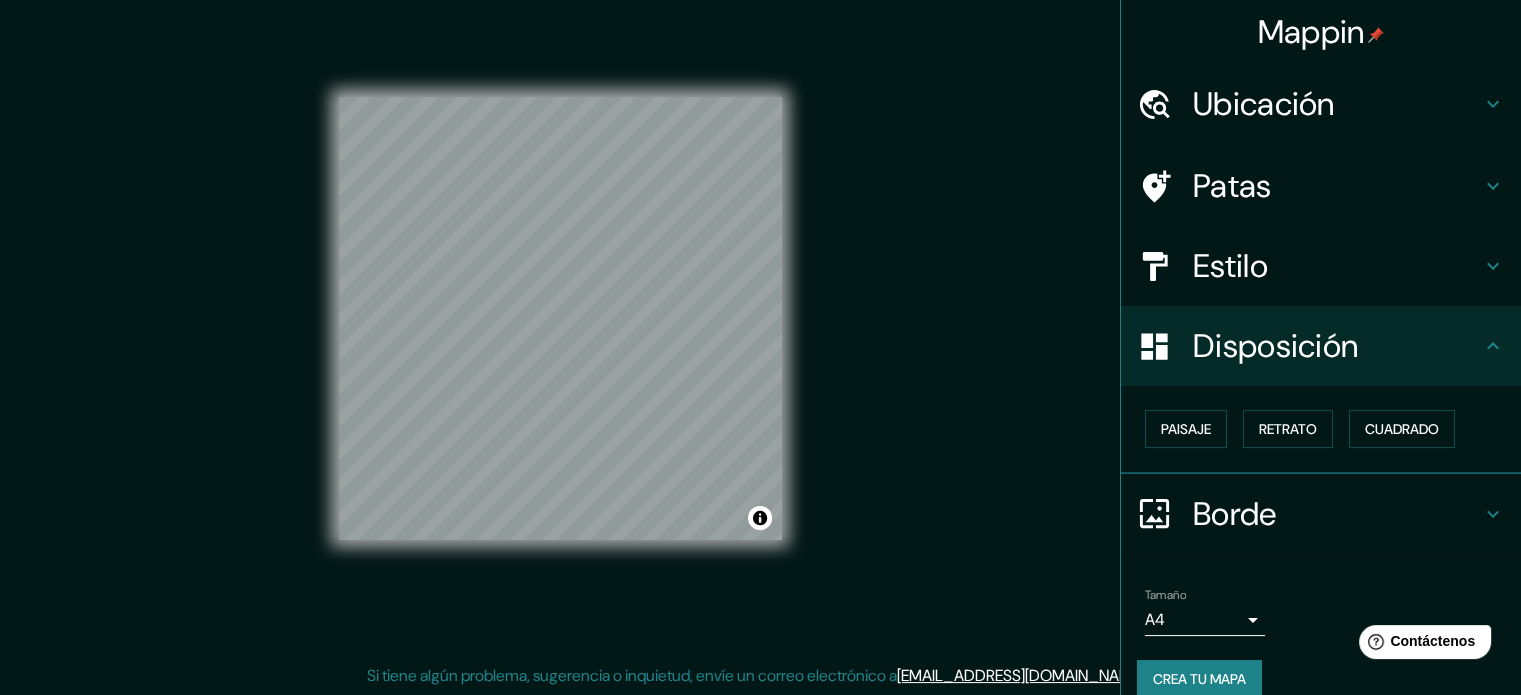 click 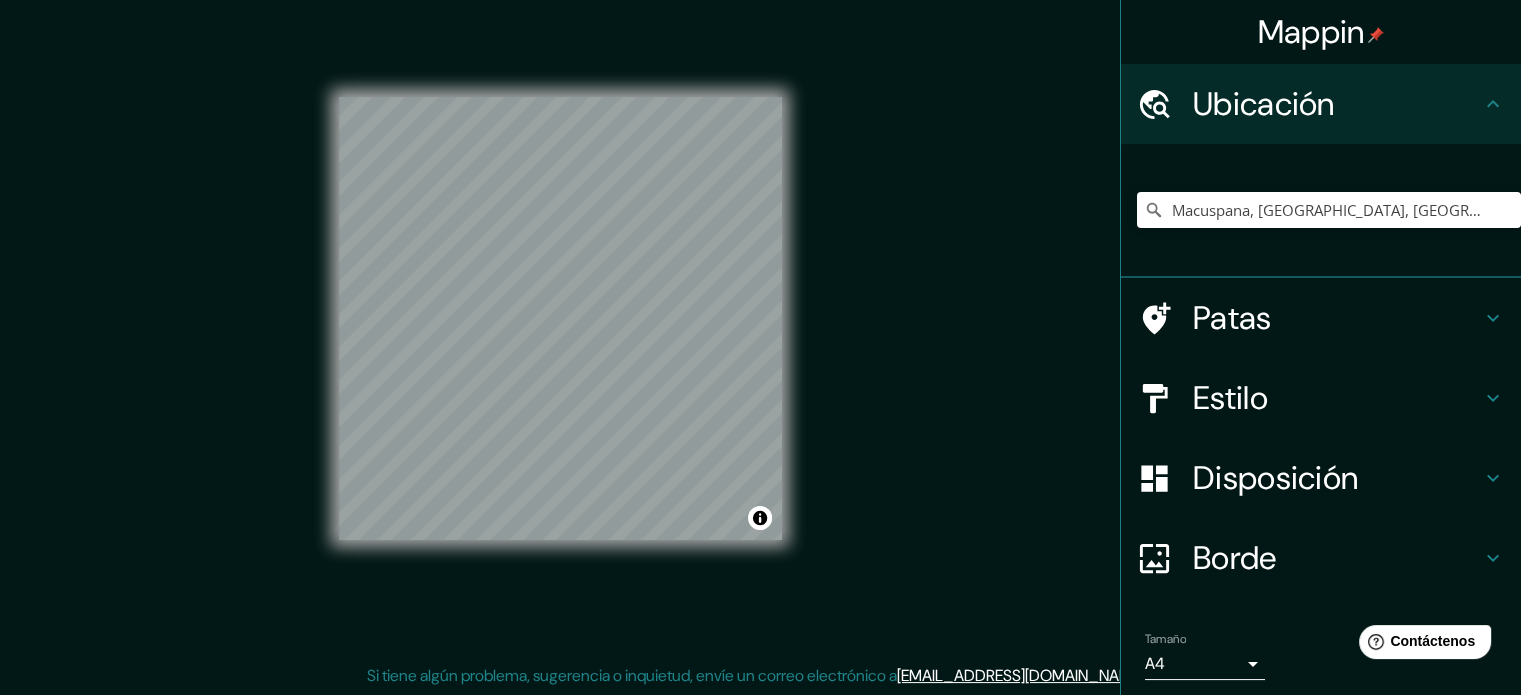 click 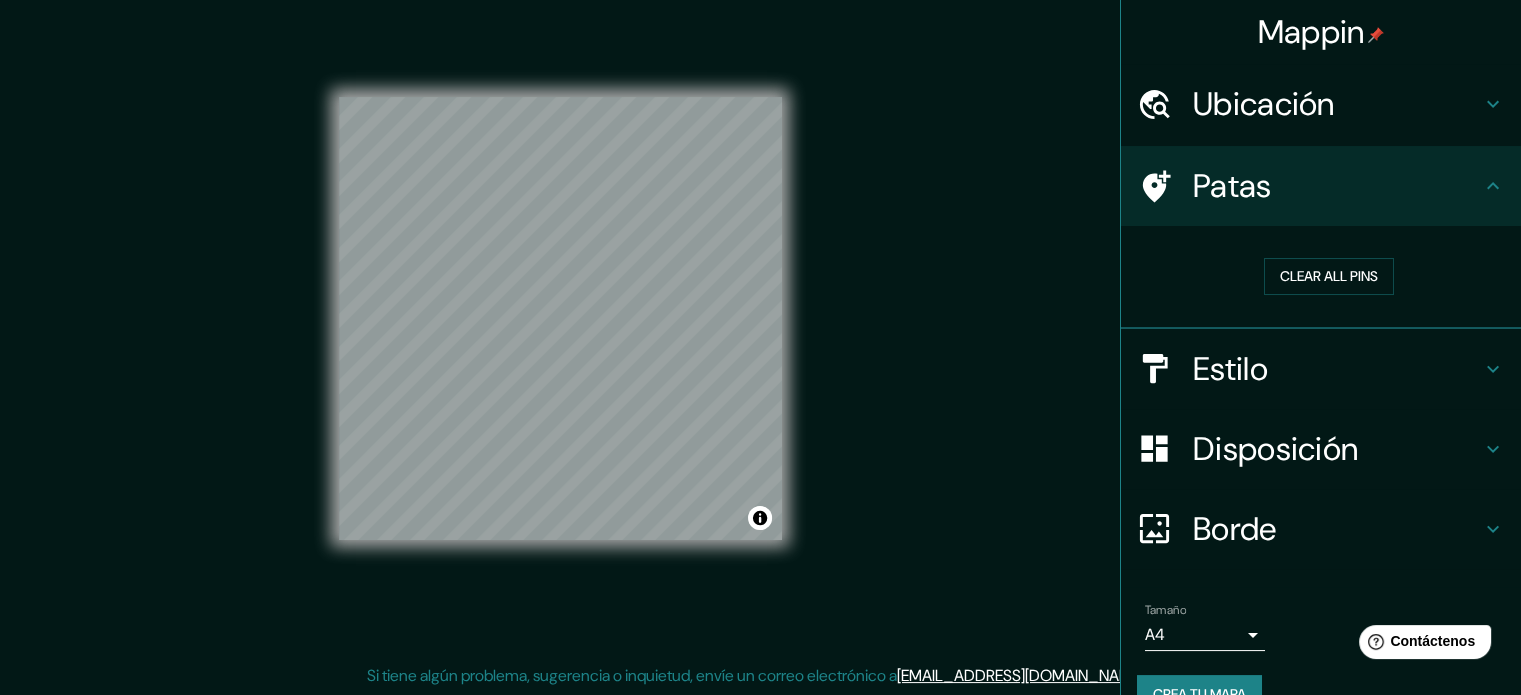 click 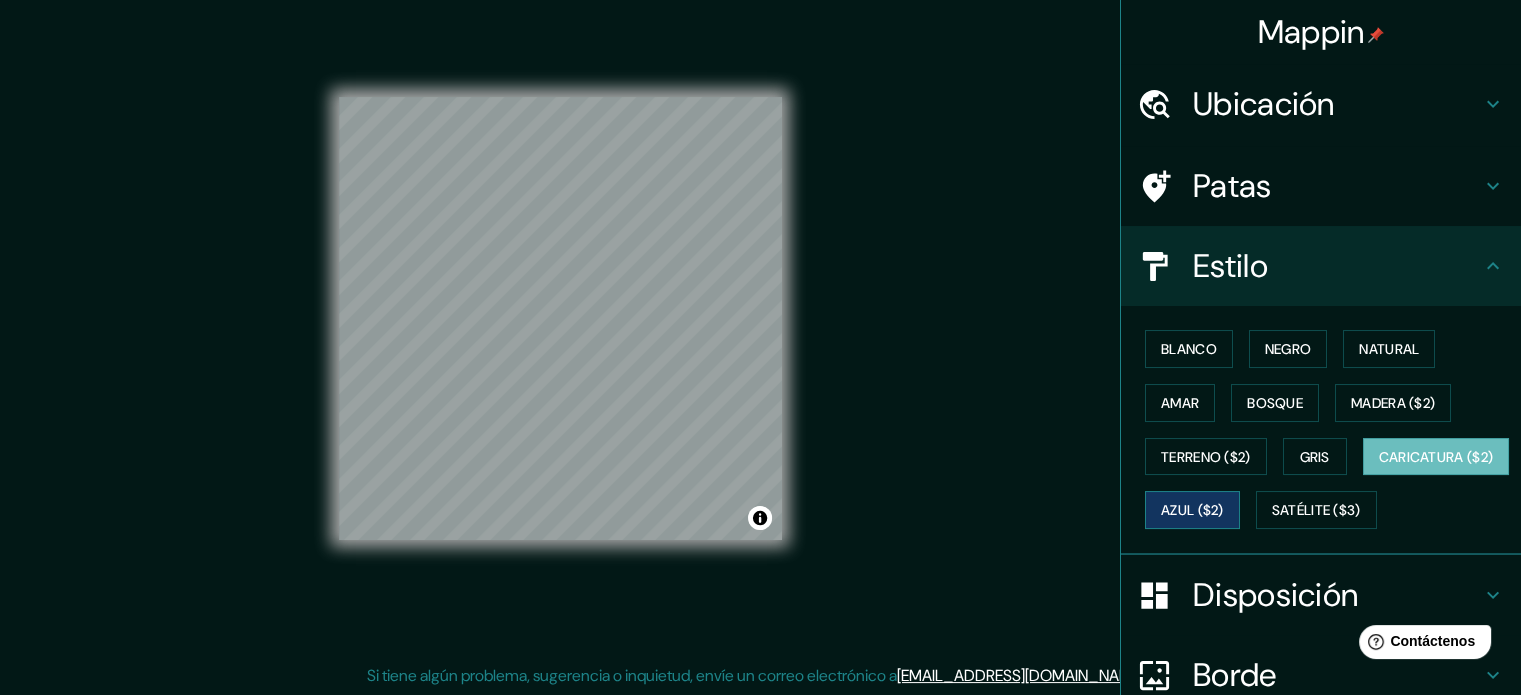 click on "Azul ($2)" at bounding box center (1192, 511) 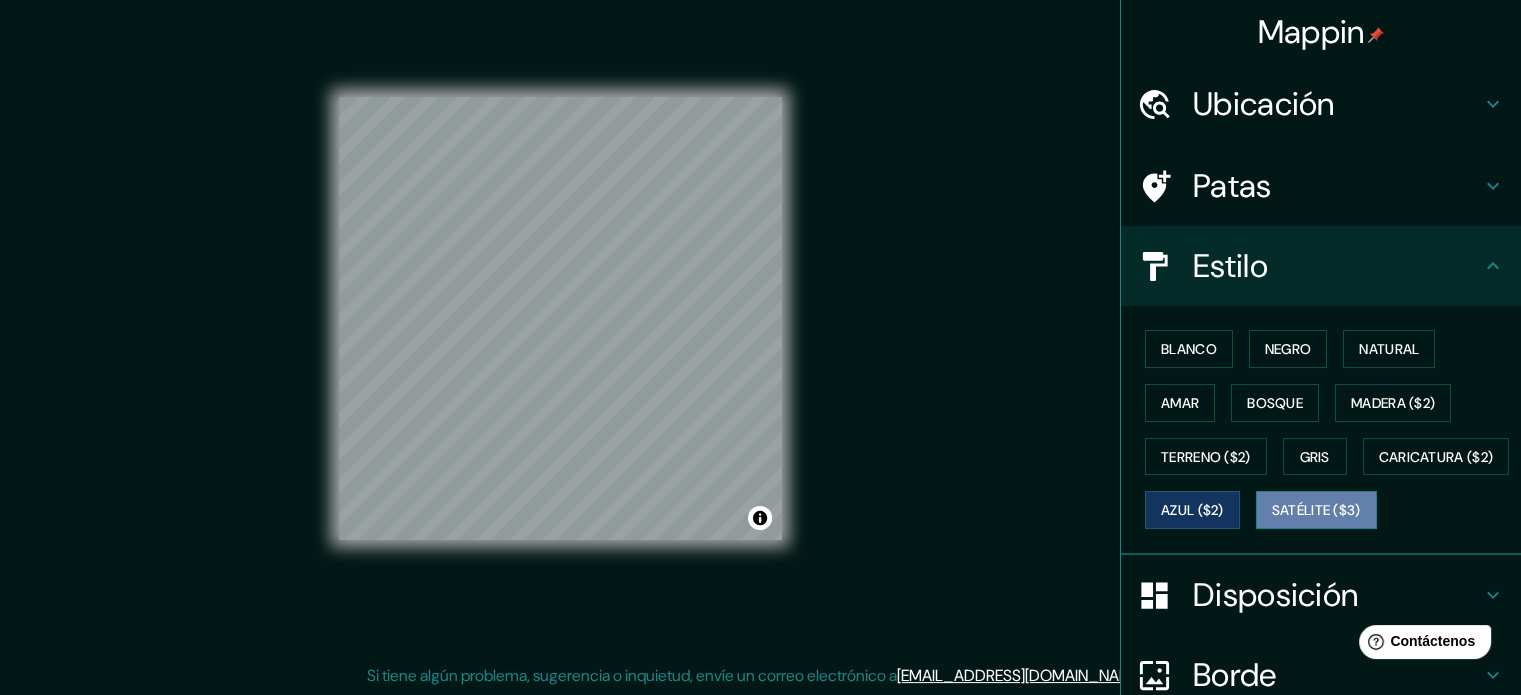 click on "Satélite ($3)" at bounding box center (1316, 511) 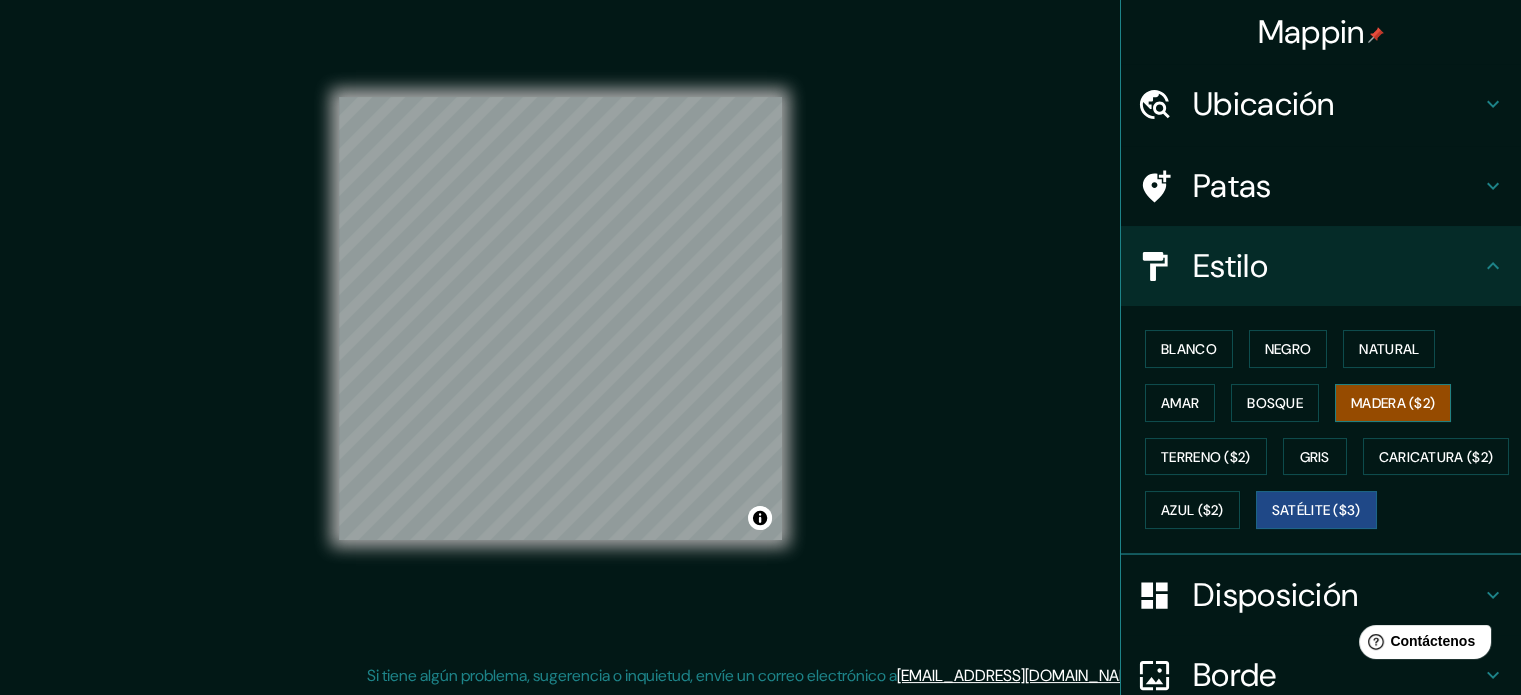 click on "Madera ($2)" at bounding box center [1393, 403] 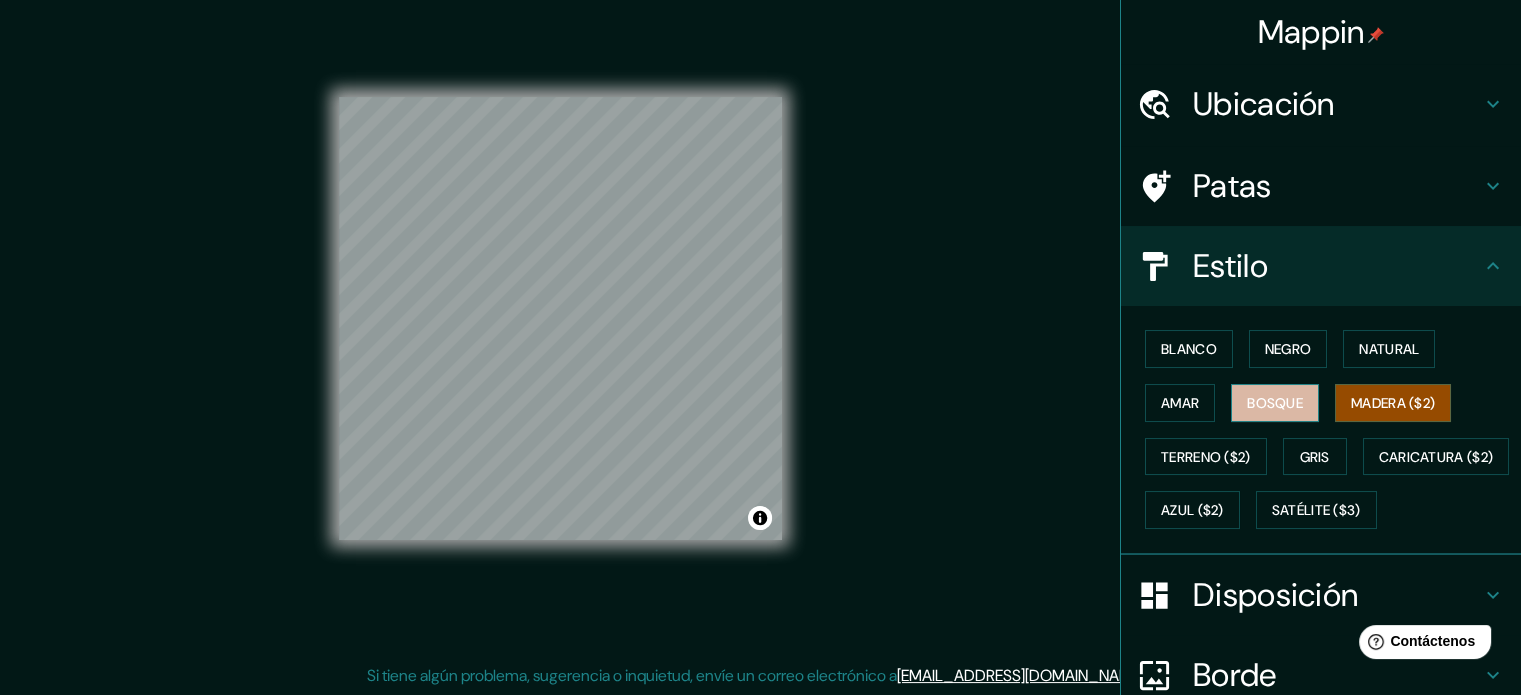 click on "Bosque" at bounding box center [1275, 403] 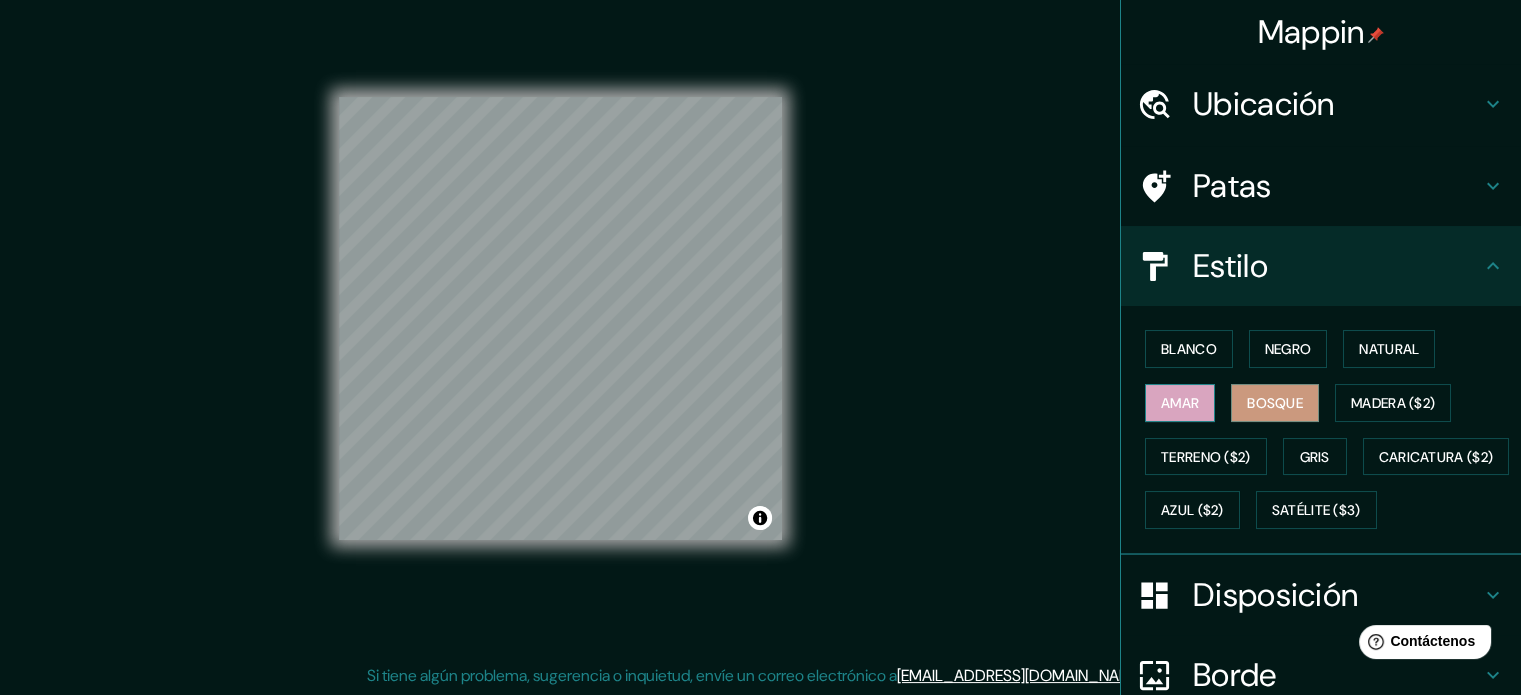 click on "Amar" at bounding box center (1180, 403) 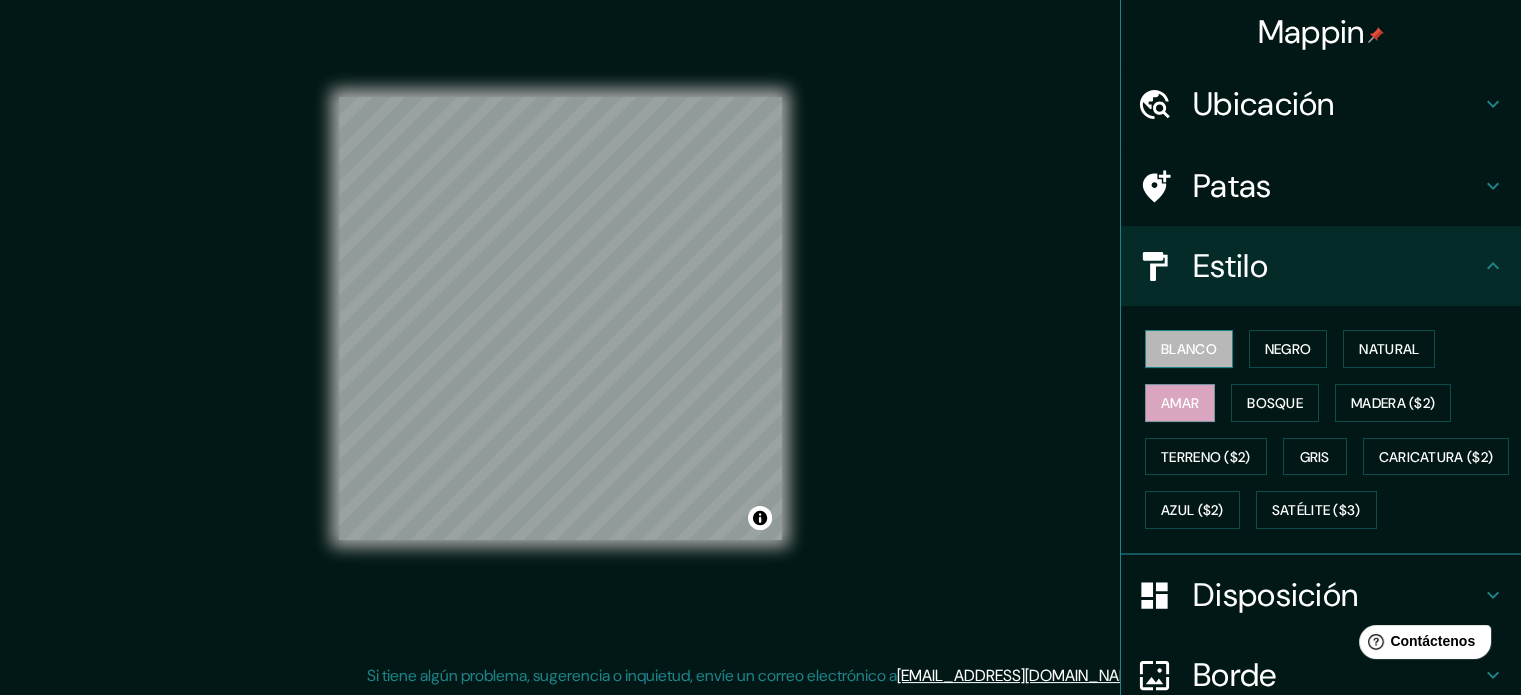 click on "Blanco" at bounding box center (1189, 349) 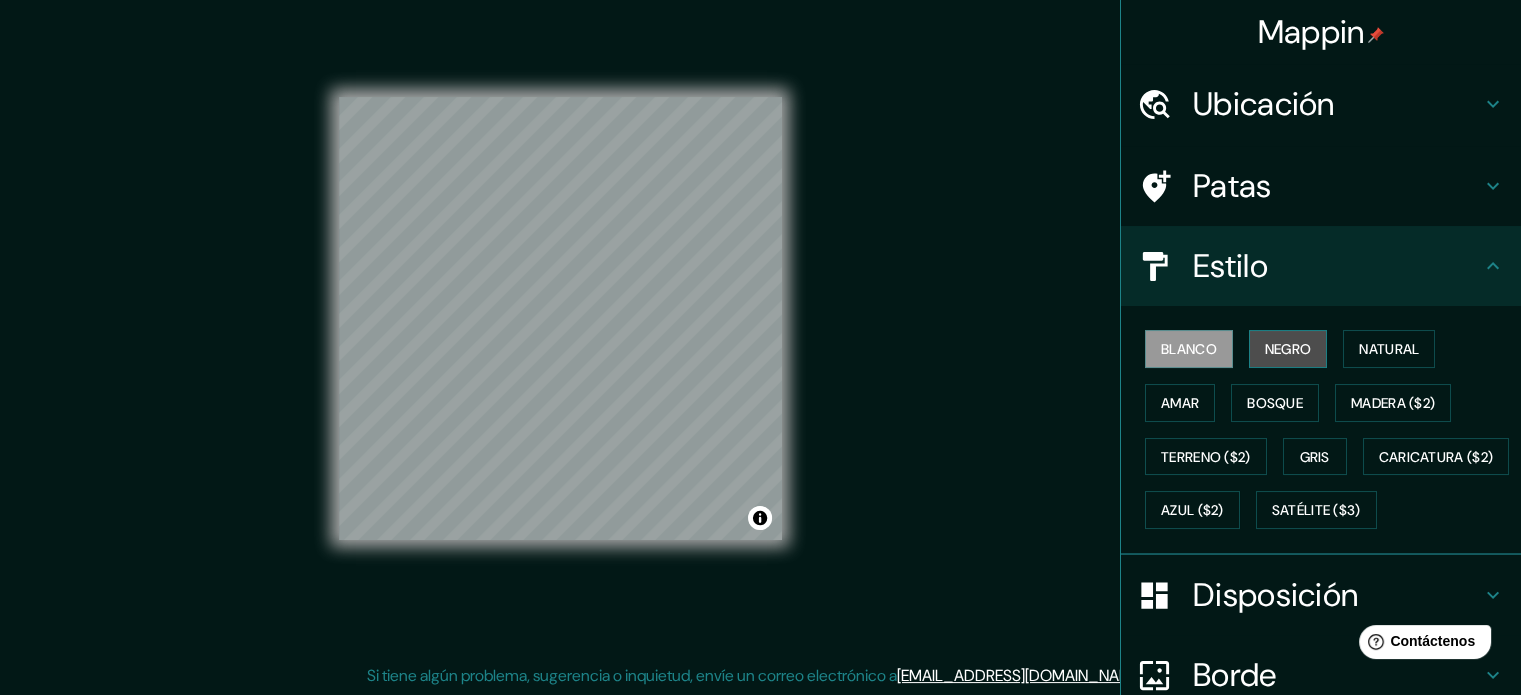 click on "Negro" at bounding box center (1288, 349) 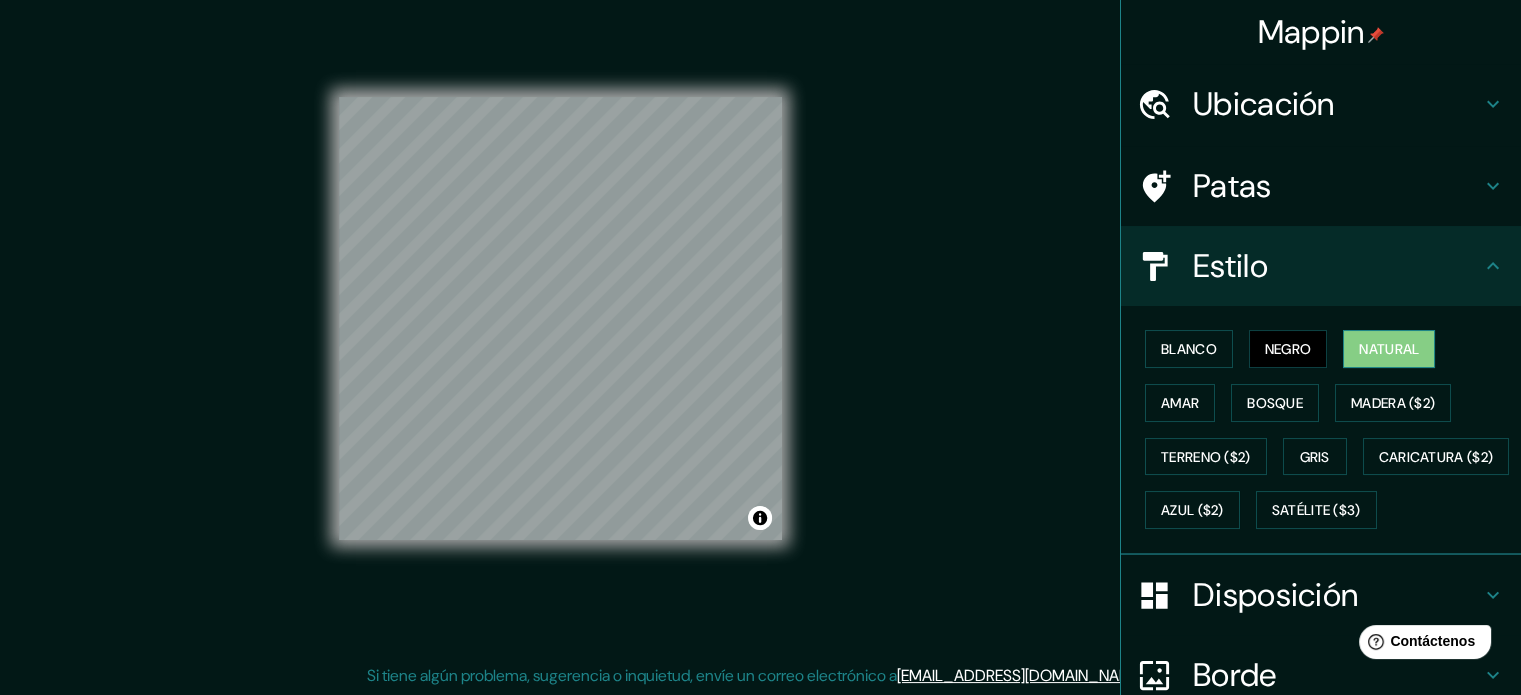 click on "Natural" at bounding box center (1389, 349) 